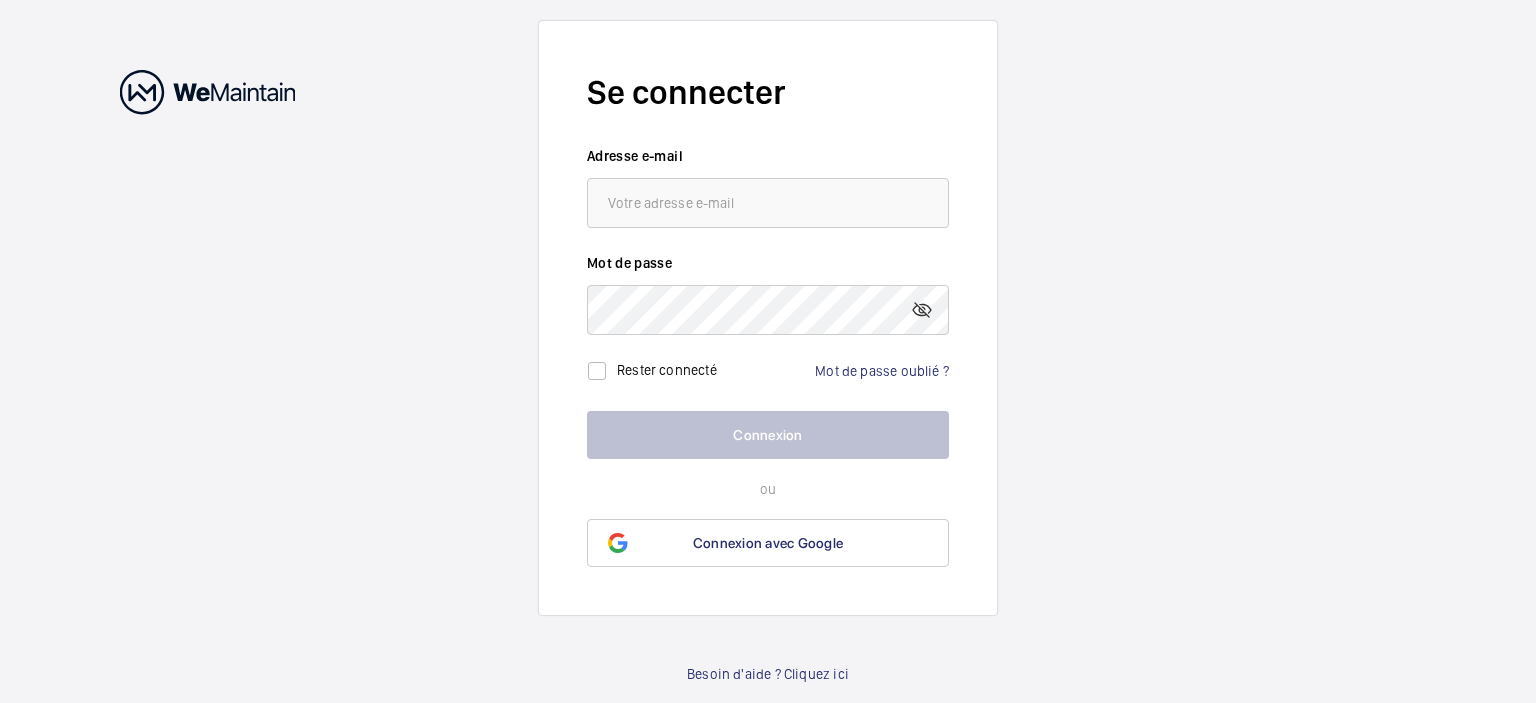 scroll, scrollTop: 0, scrollLeft: 0, axis: both 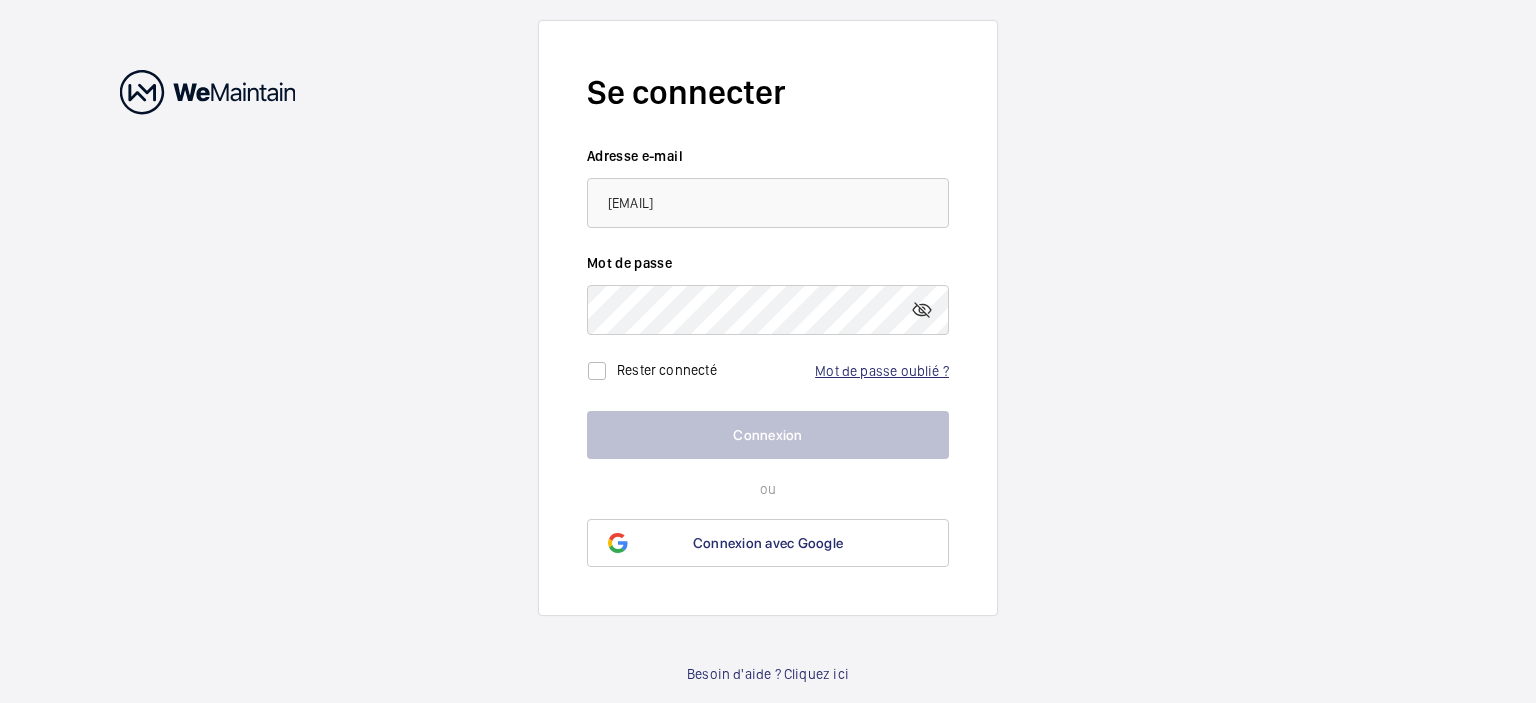 type on "[EMAIL]" 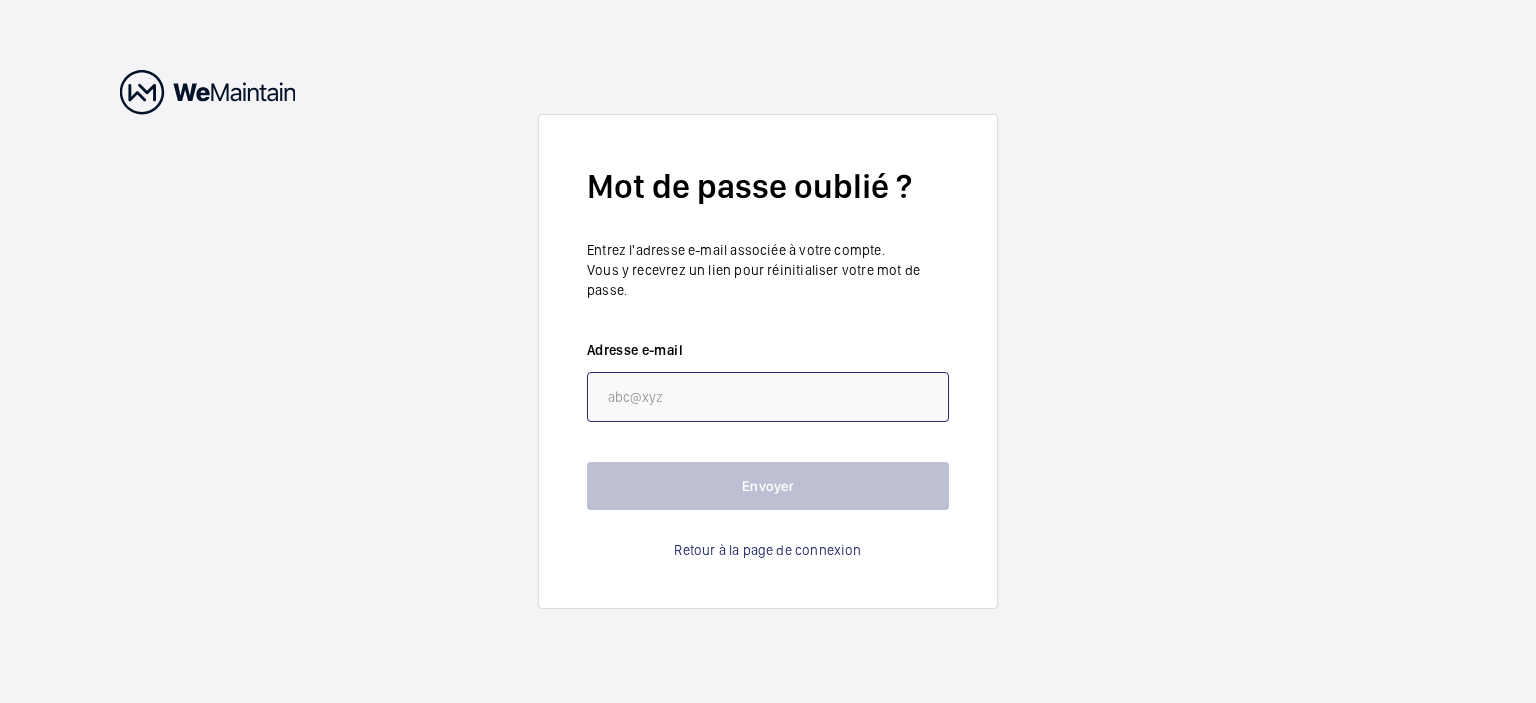 click 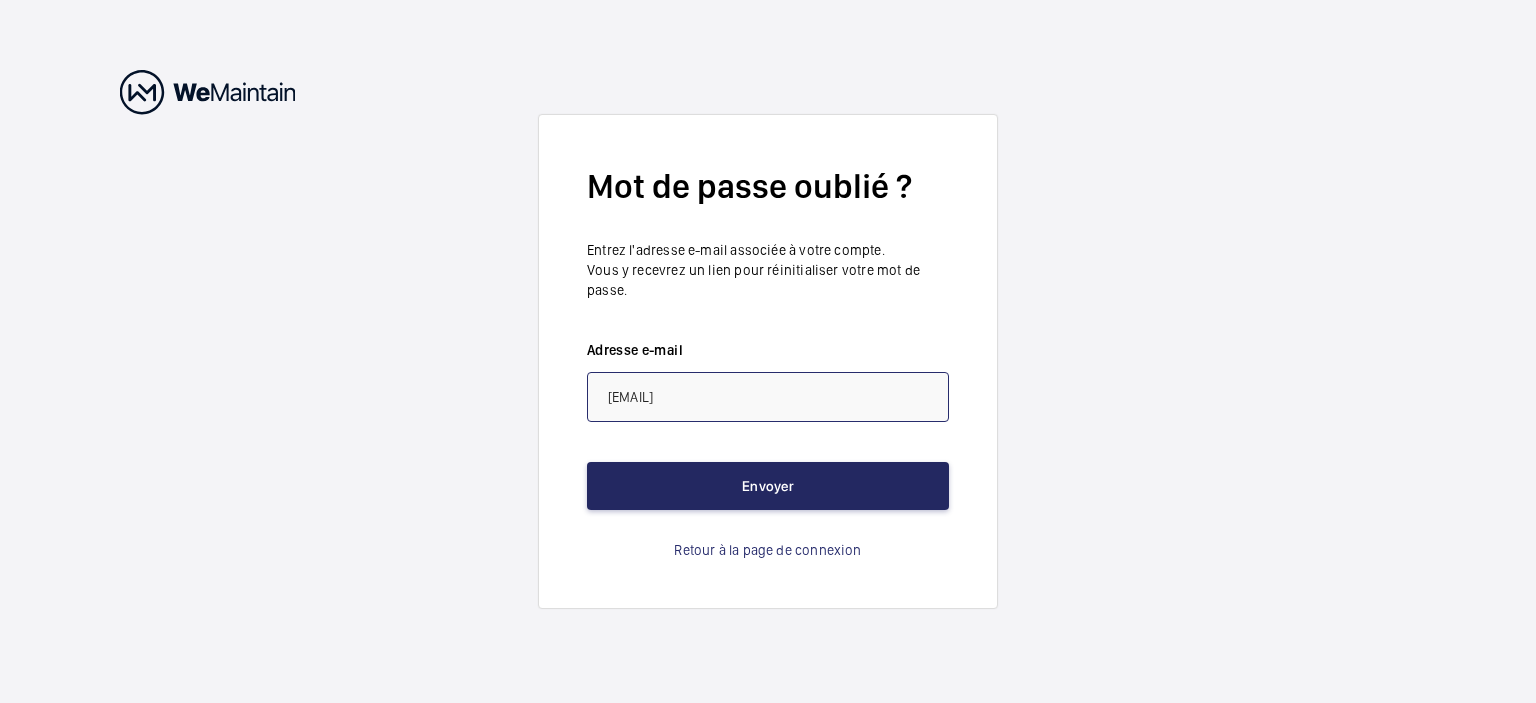 type on "[EMAIL]" 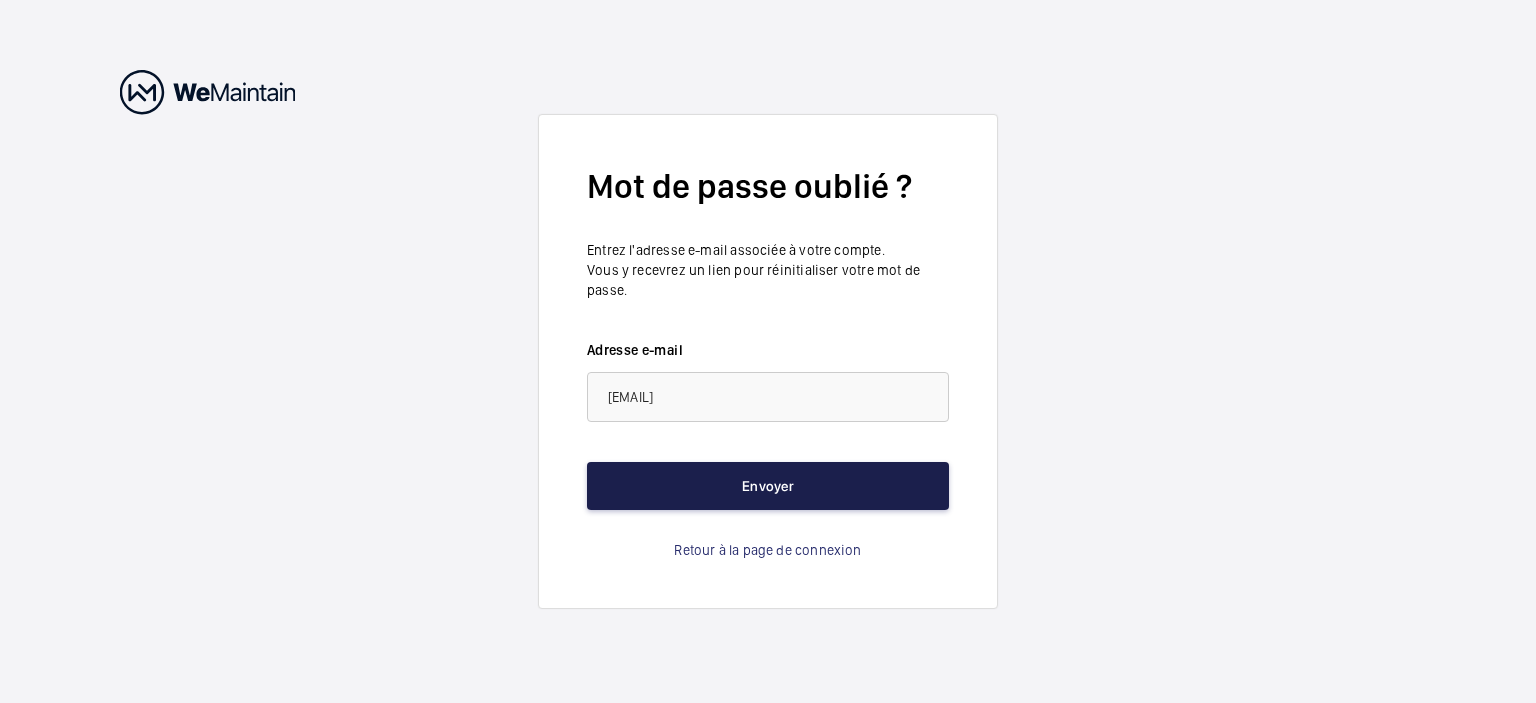 click on "Envoyer" 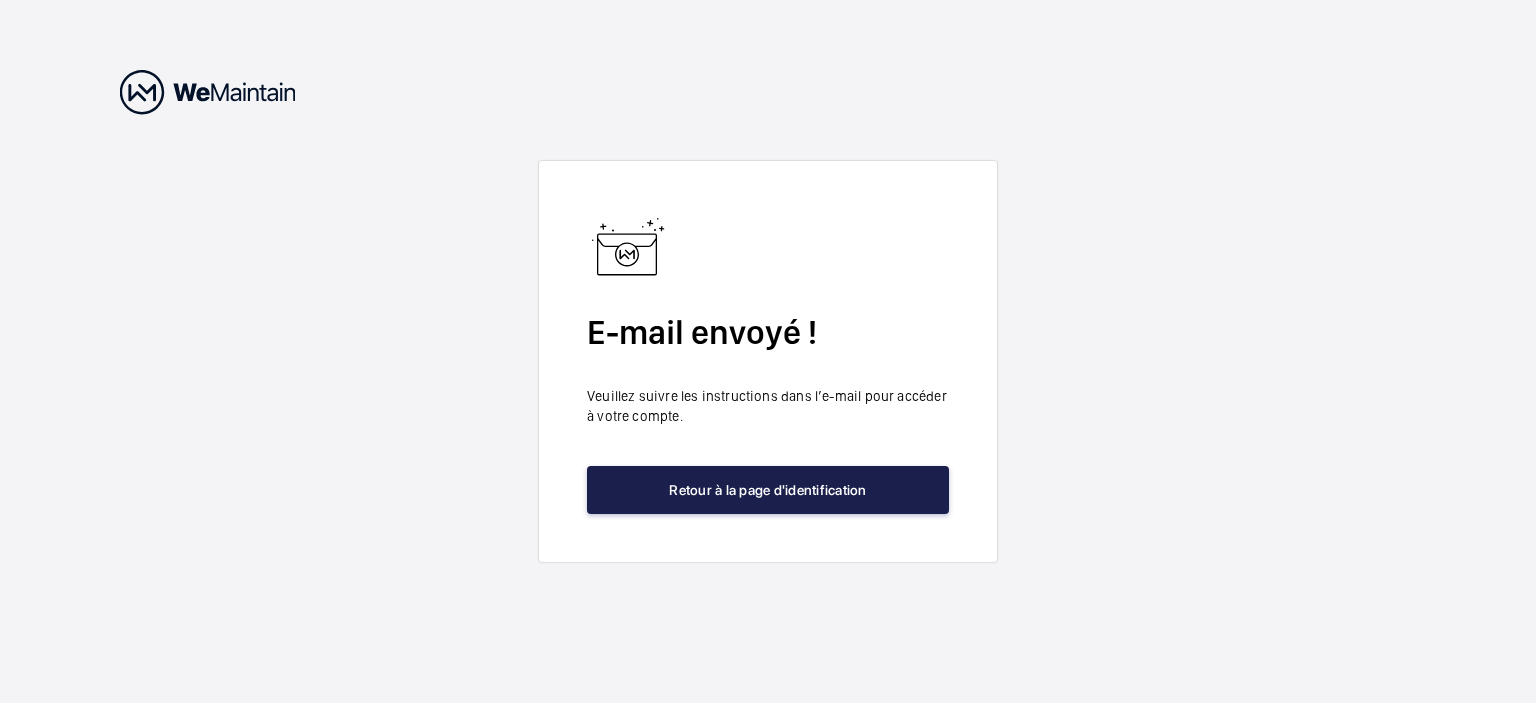 click on "Retour à la page d'identification" 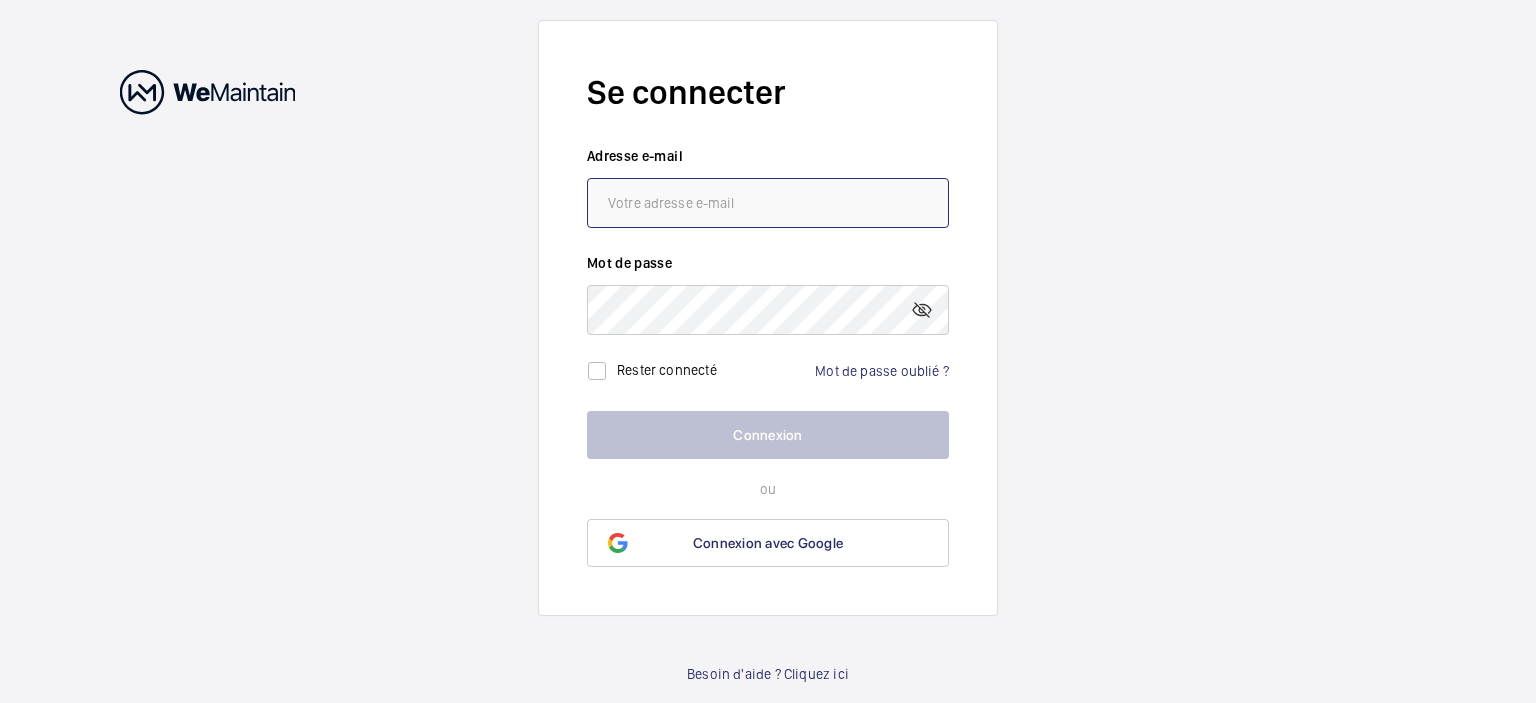 click 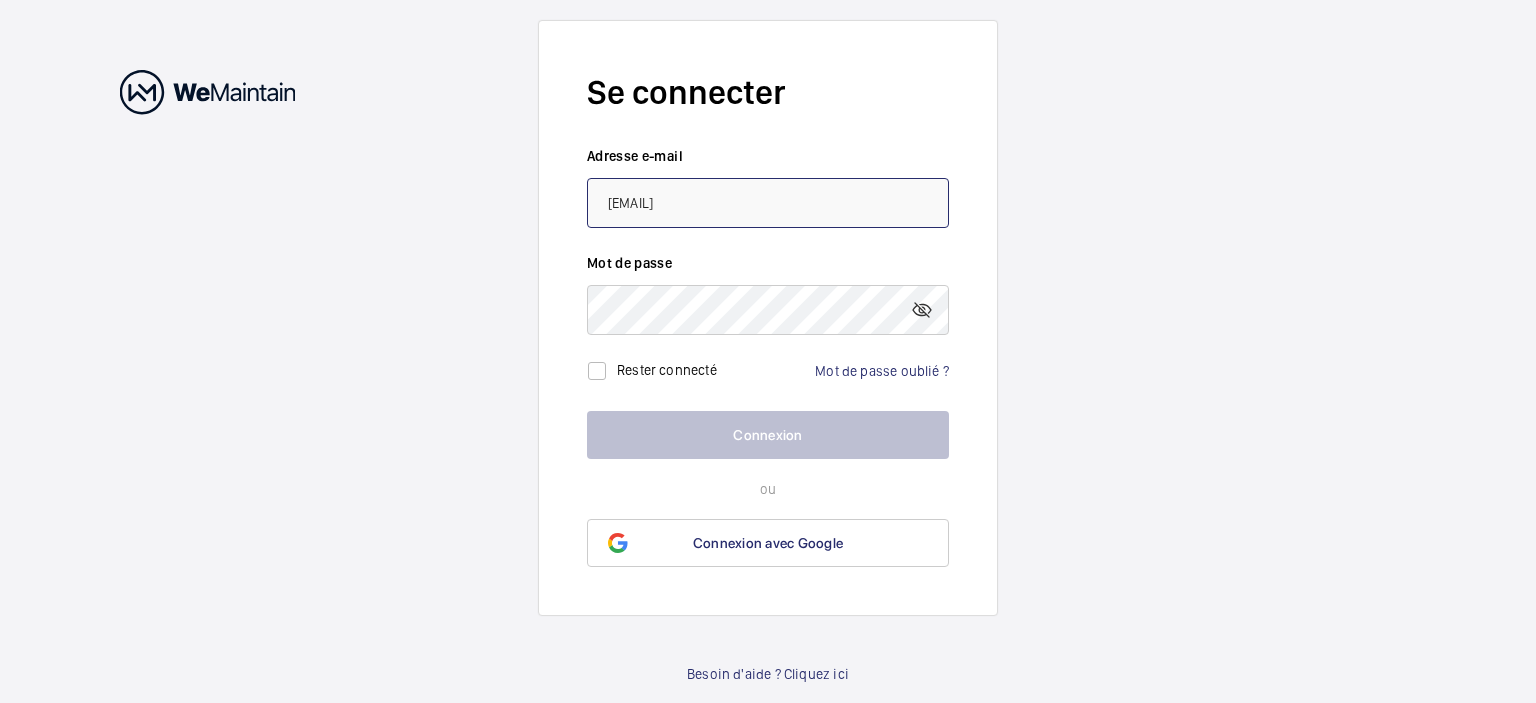 type on "[EMAIL]" 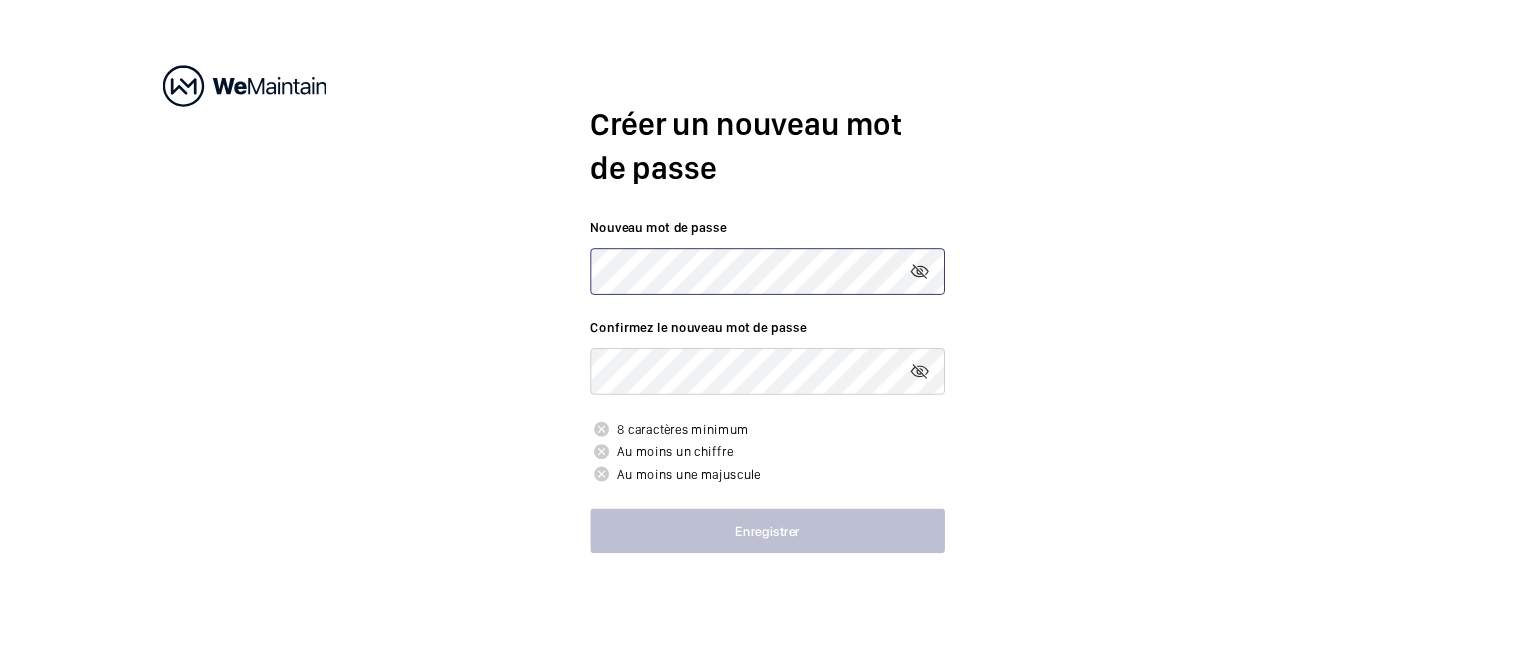 scroll, scrollTop: 0, scrollLeft: 0, axis: both 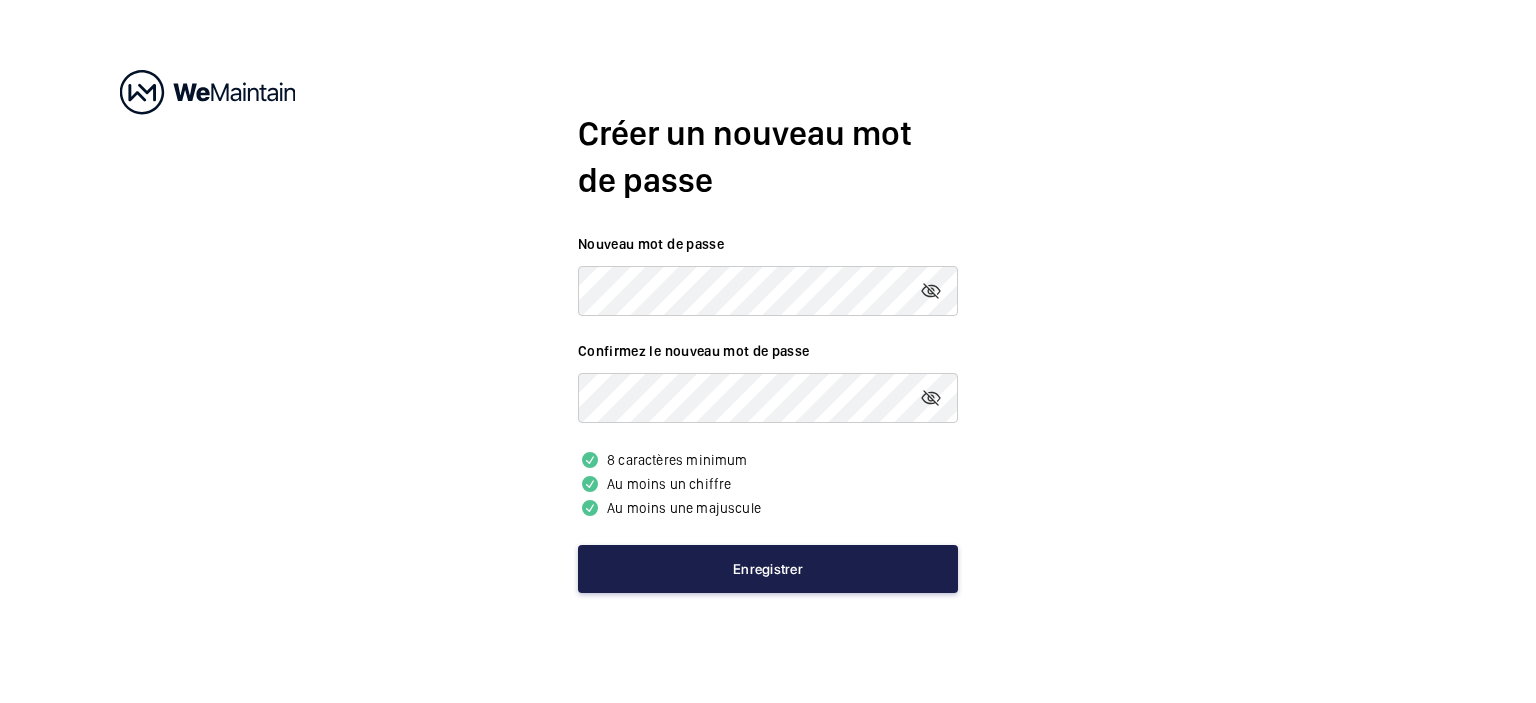 click on "Enregistrer" 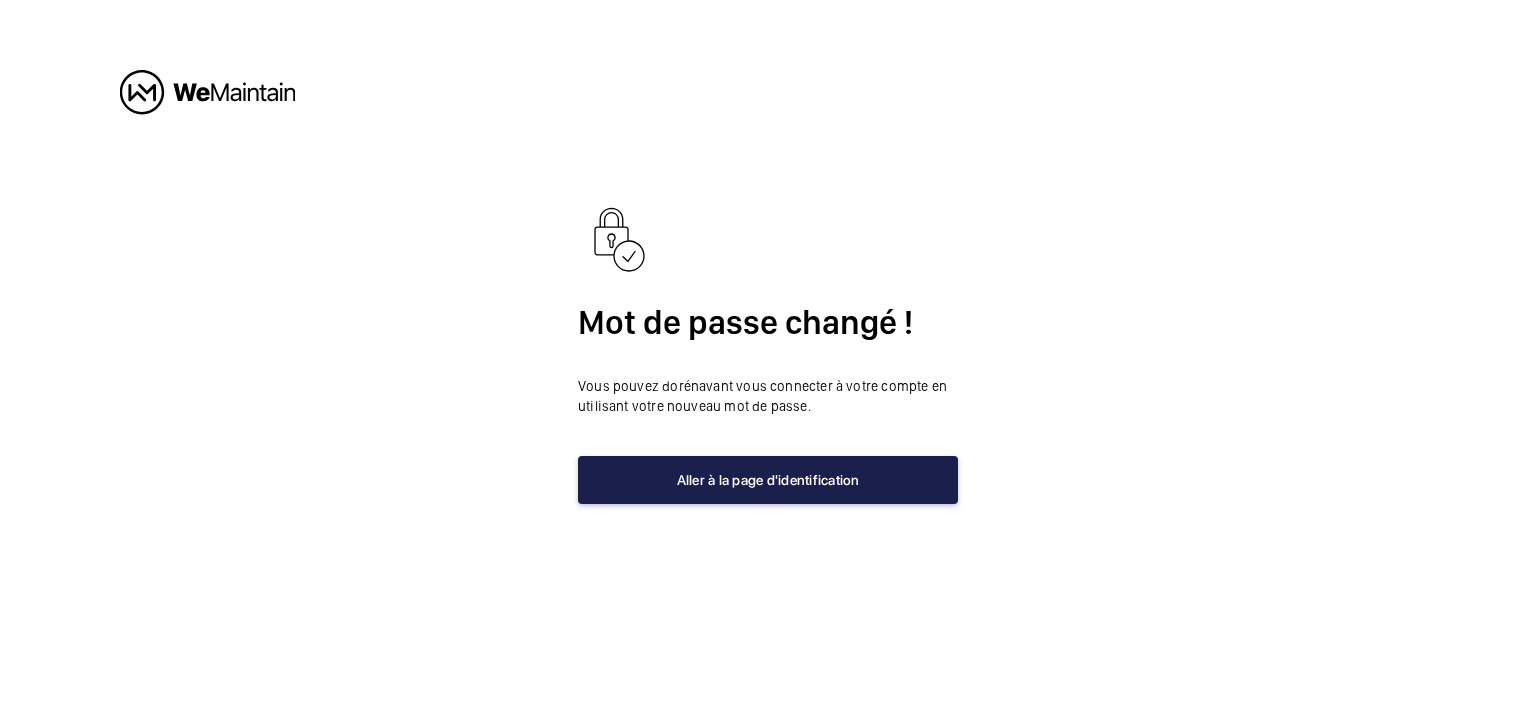 click on "Aller à la page d'identification" 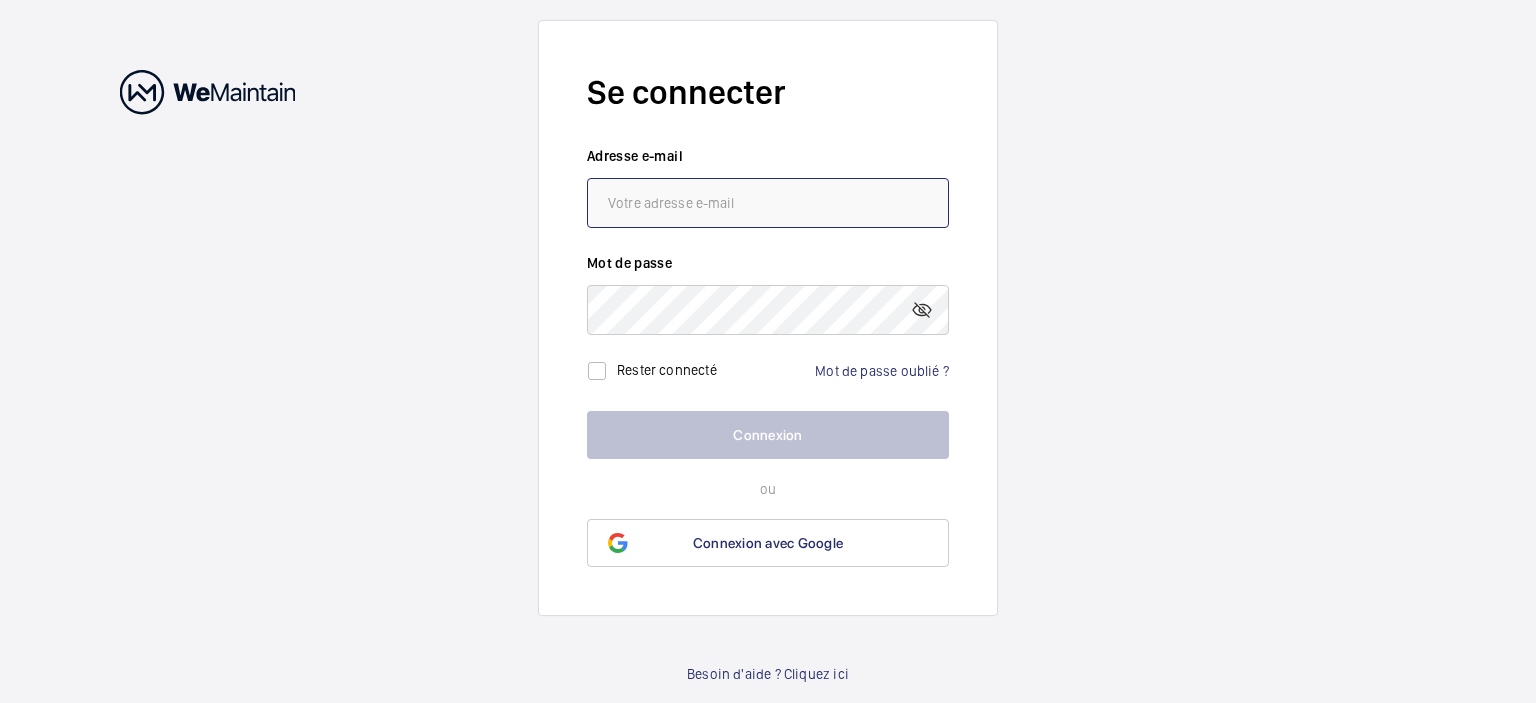 click 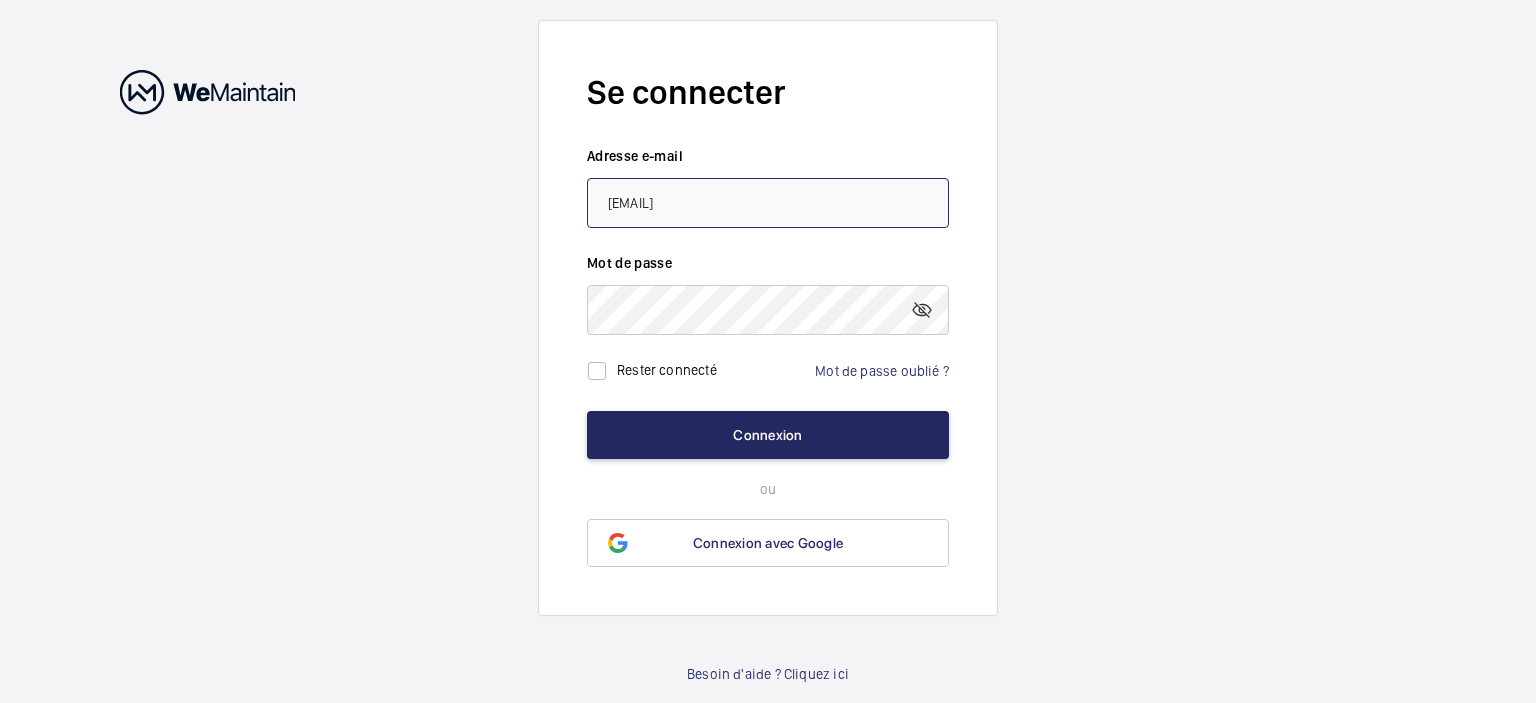 type on "[EMAIL]" 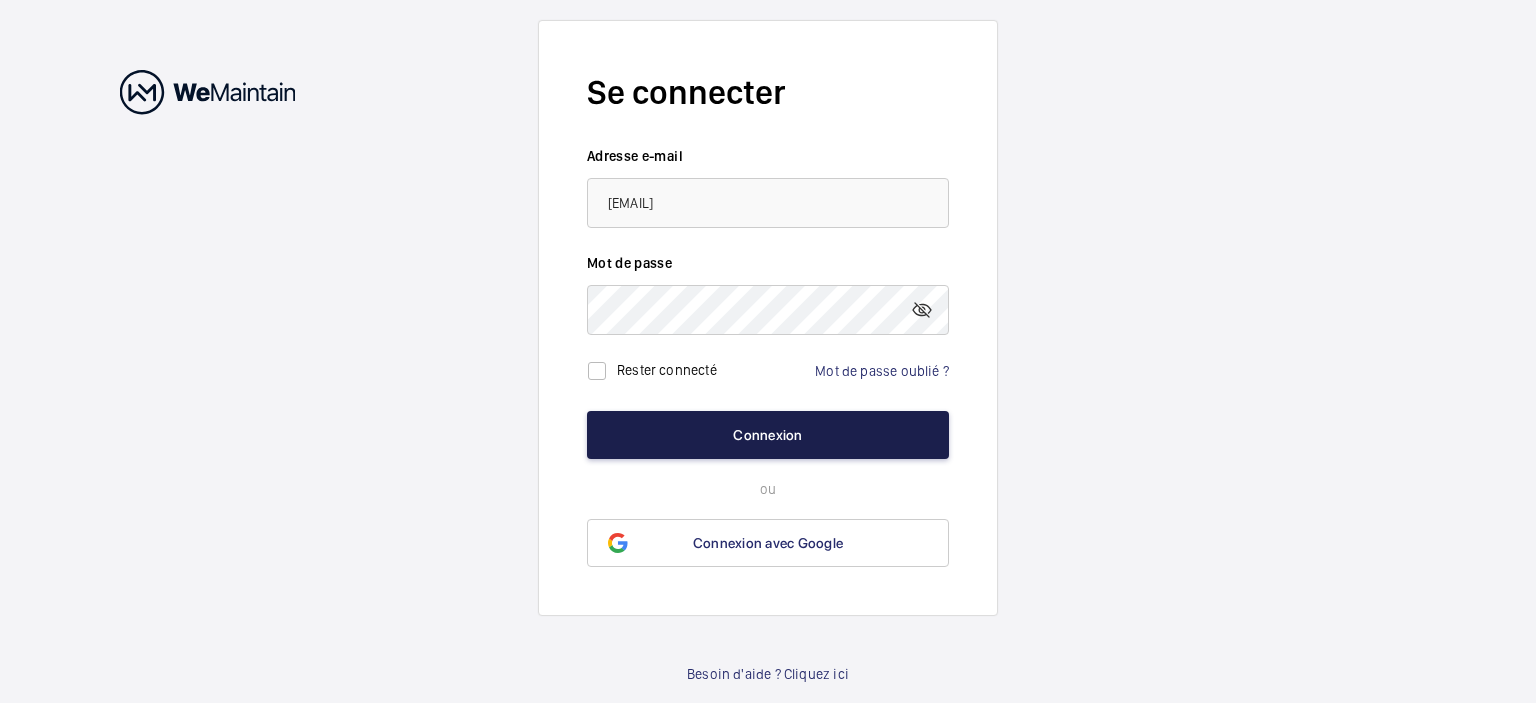 click on "Connexion" 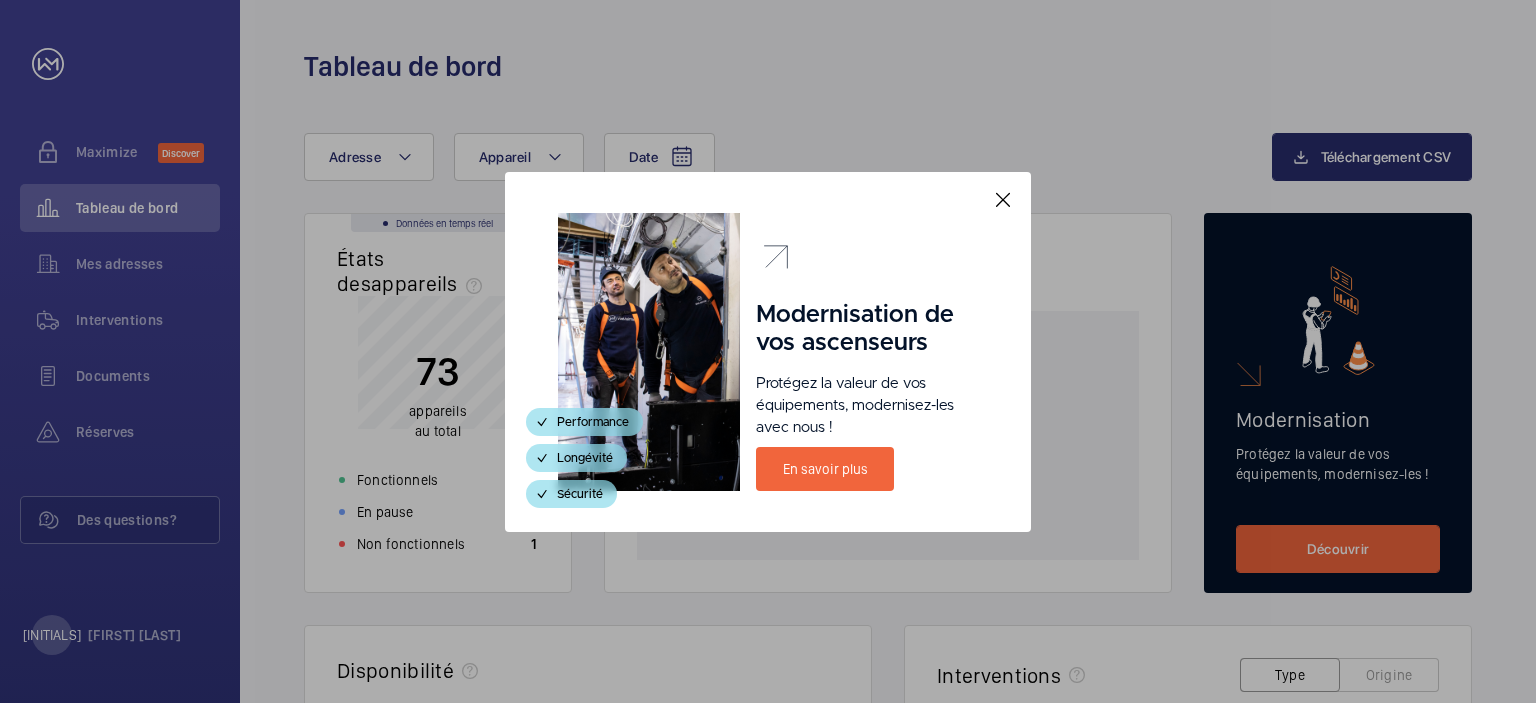 click at bounding box center (1003, 200) 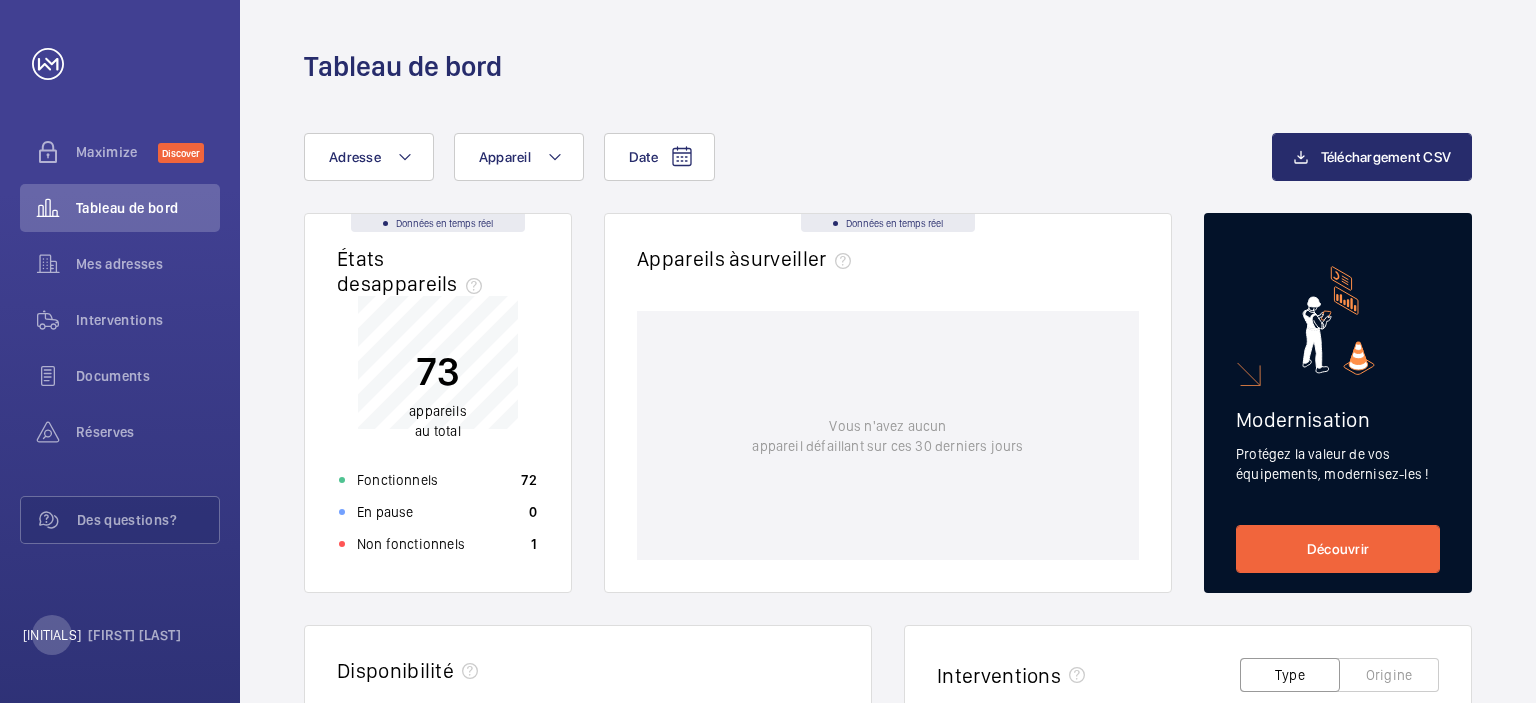 click at bounding box center (955, 229) 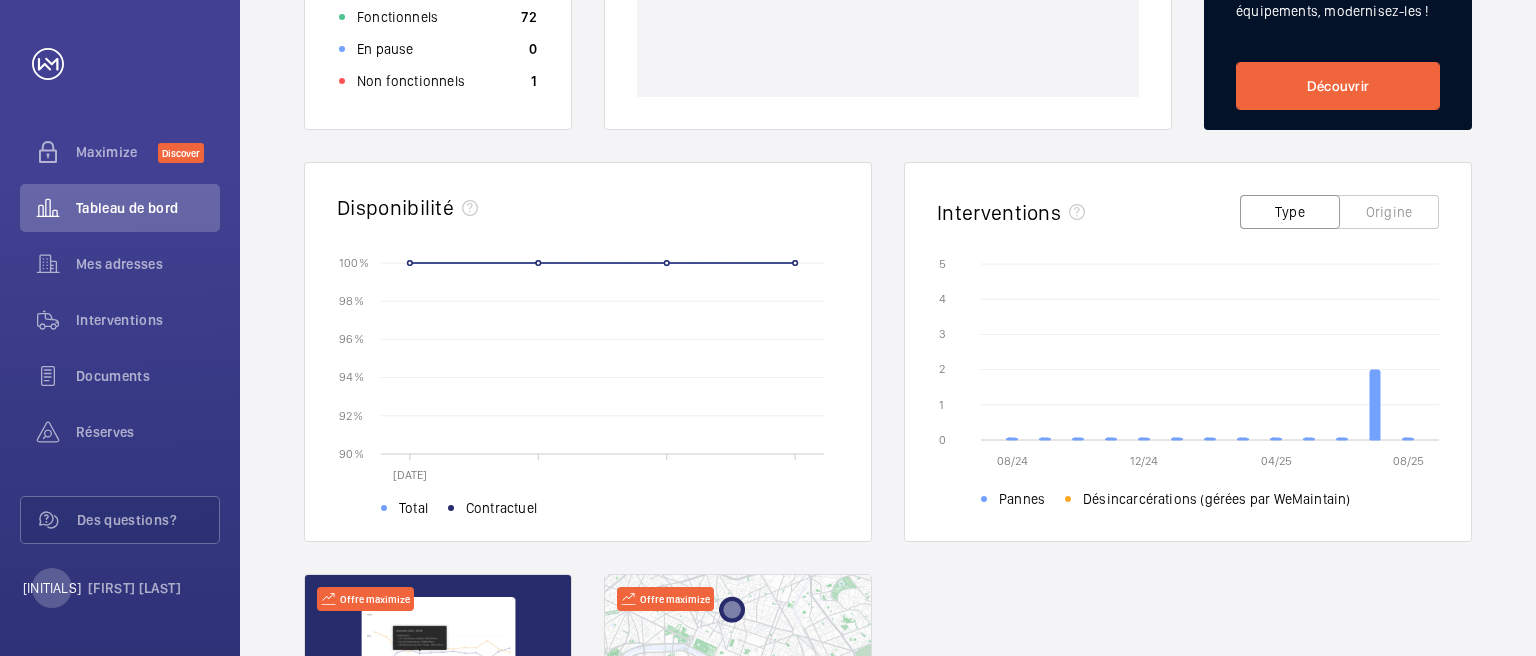 scroll, scrollTop: 693, scrollLeft: 0, axis: vertical 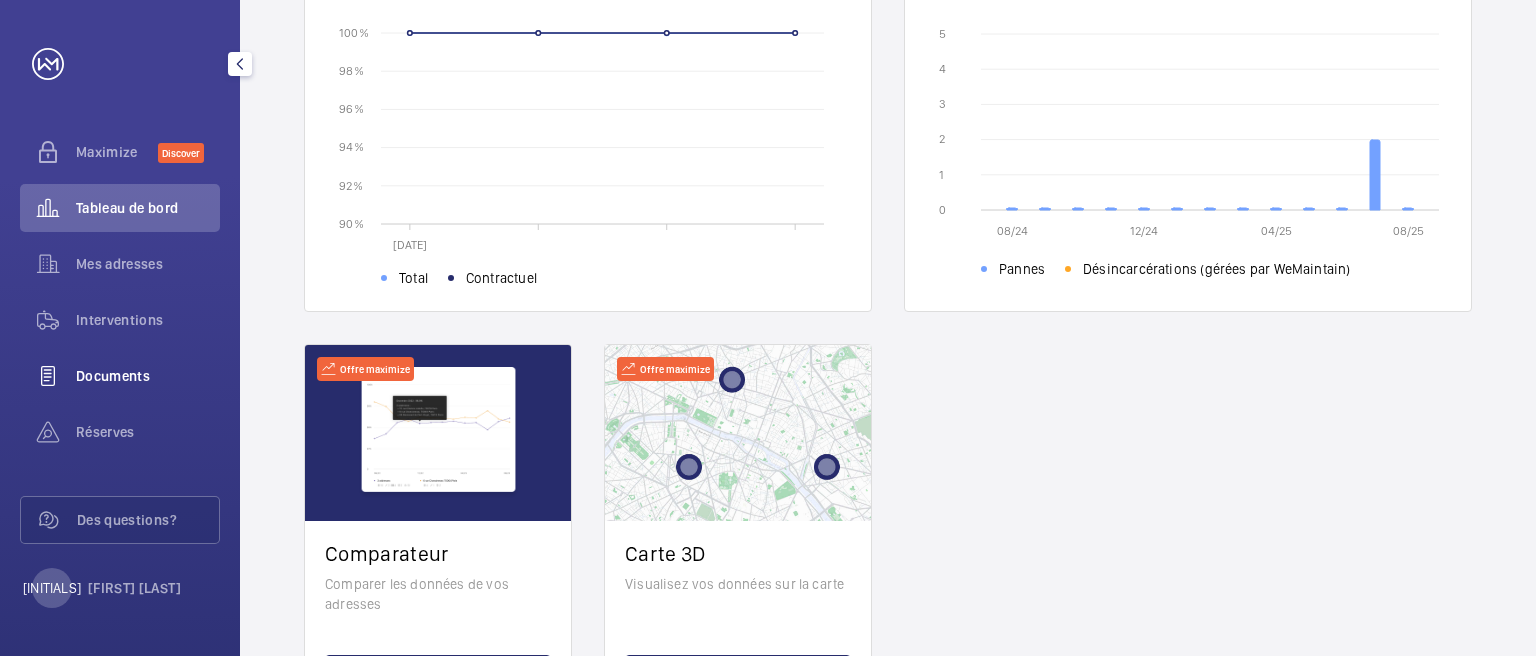 click on "Documents" 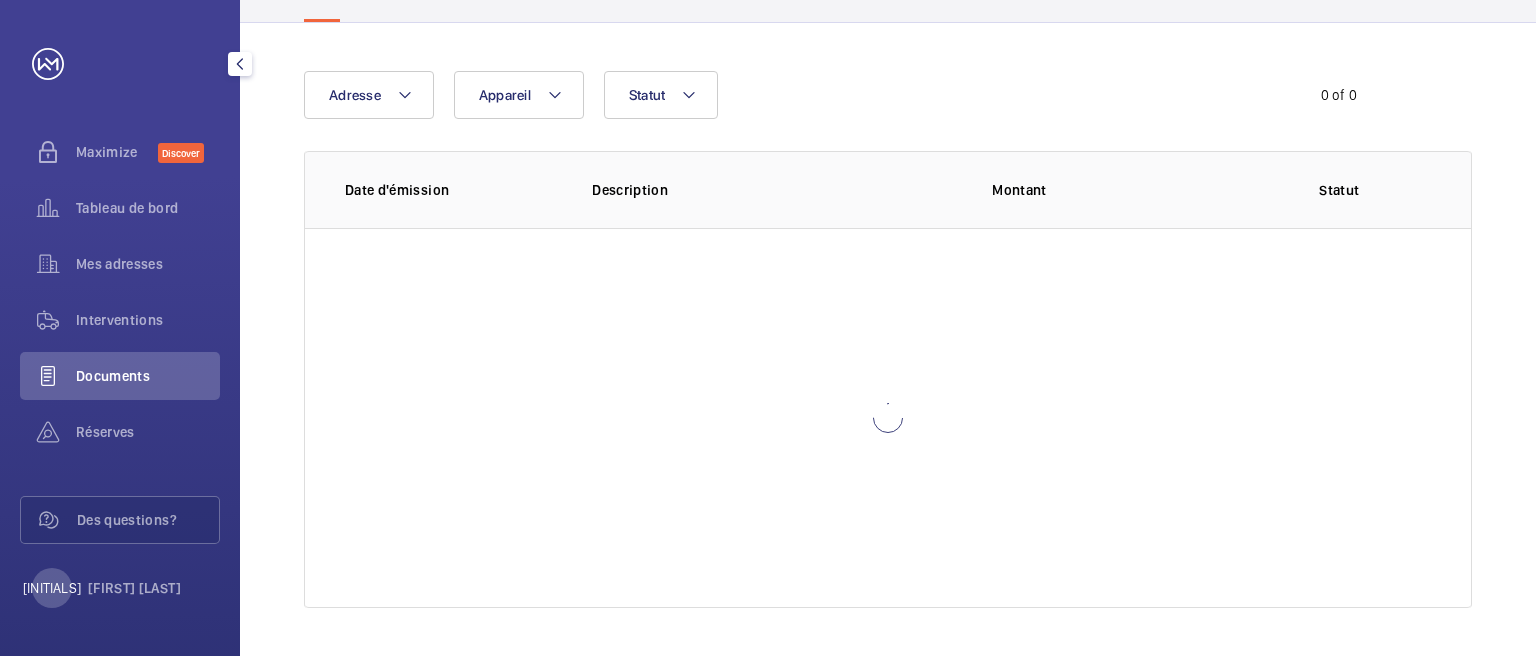 scroll, scrollTop: 0, scrollLeft: 0, axis: both 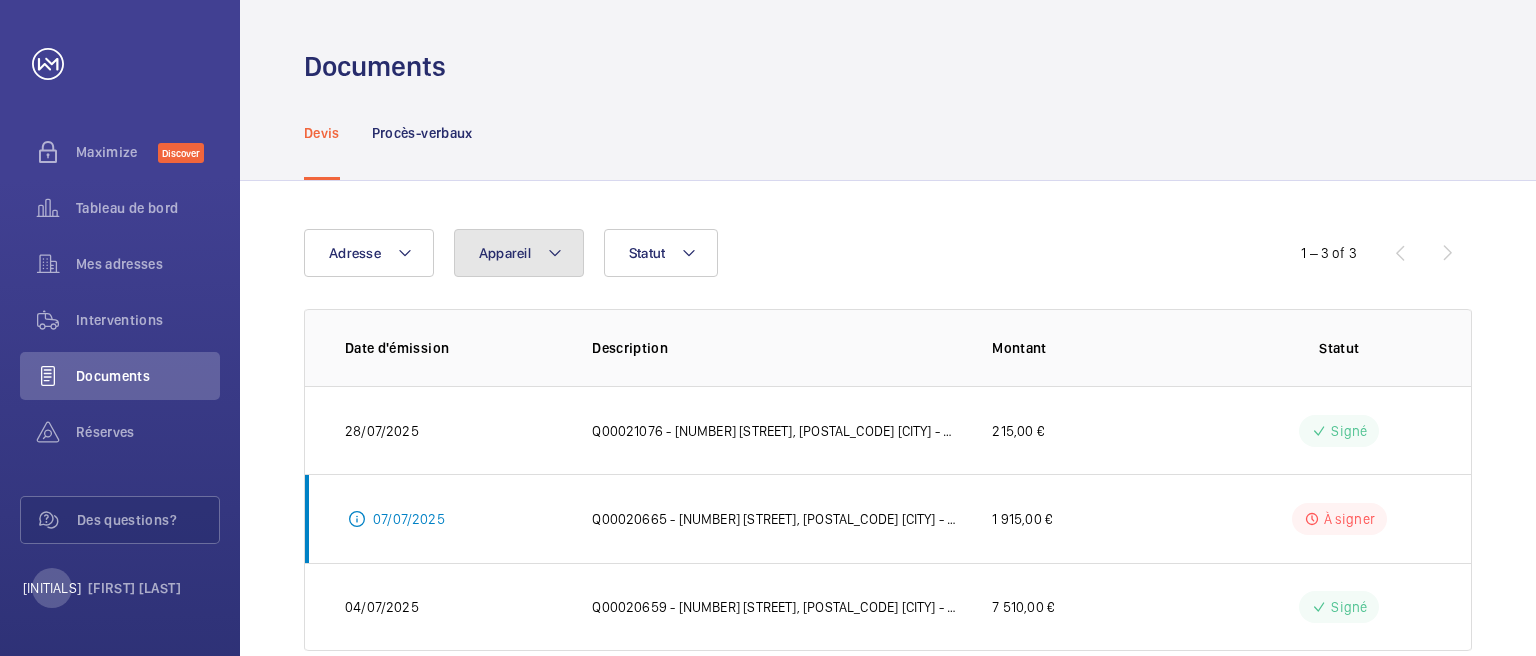 click 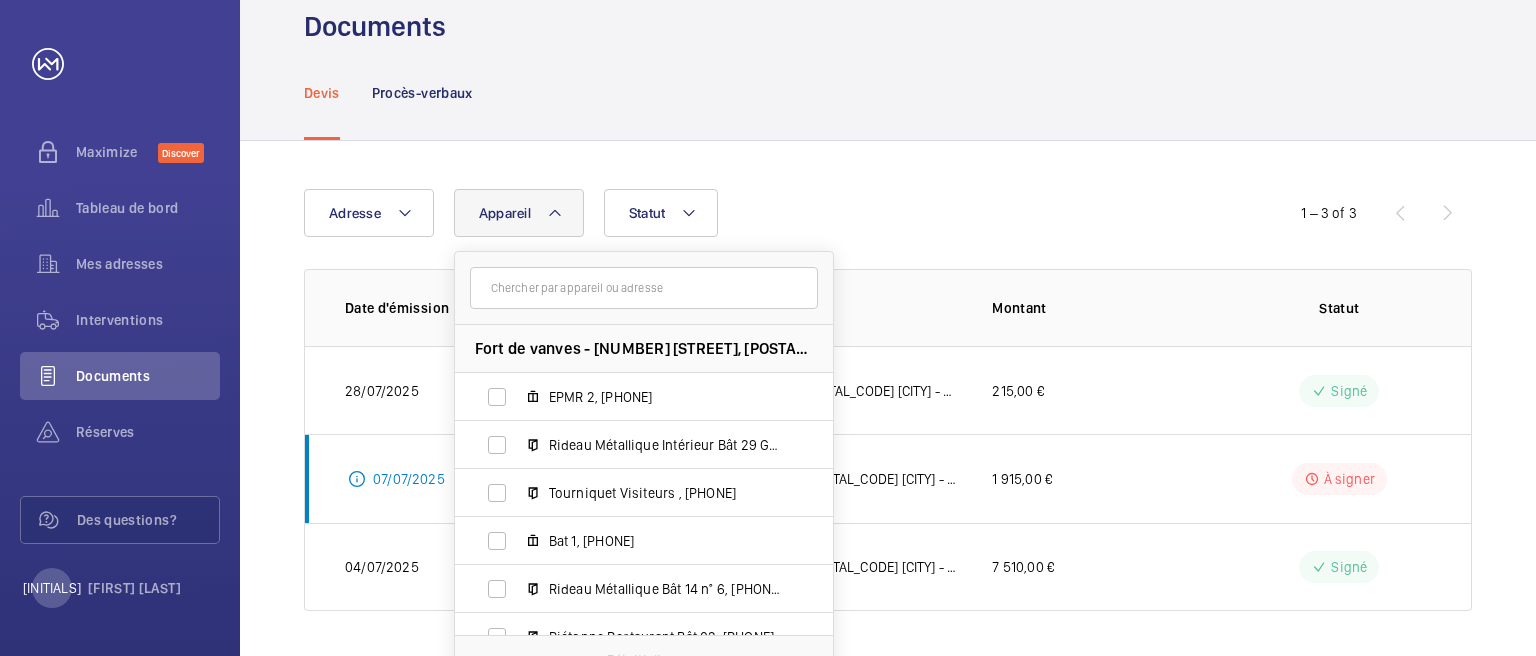 scroll, scrollTop: 67, scrollLeft: 0, axis: vertical 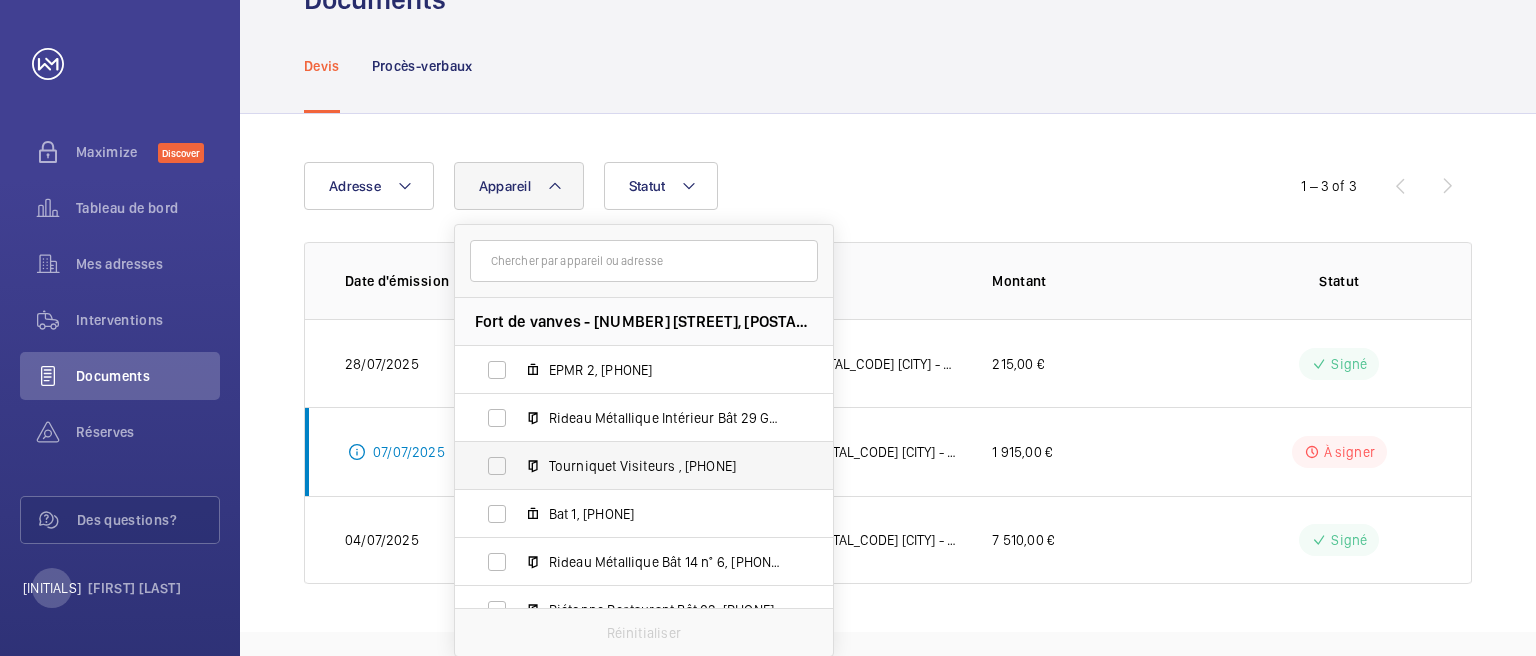 click on "Tourniquet Visiteurs , [PHONE]" at bounding box center [628, 466] 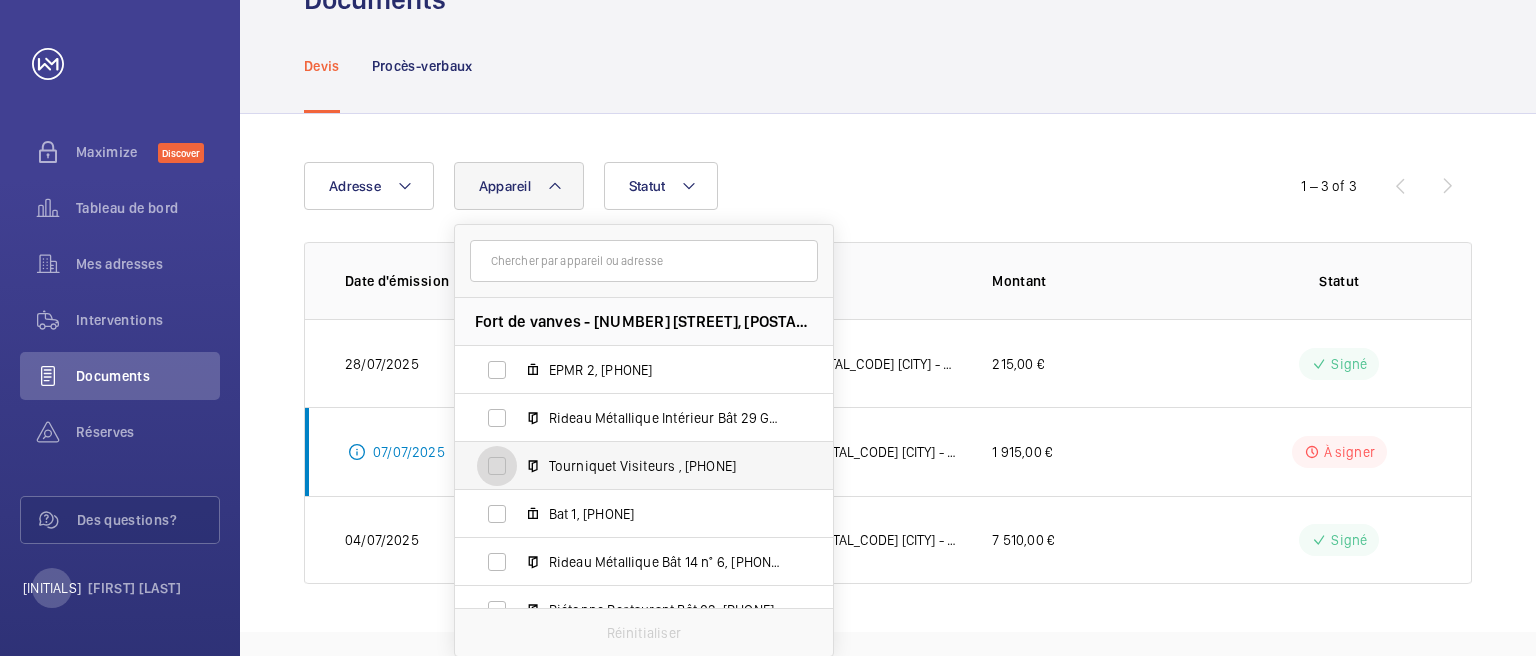 click on "Tourniquet Visiteurs , [PHONE]" at bounding box center (497, 466) 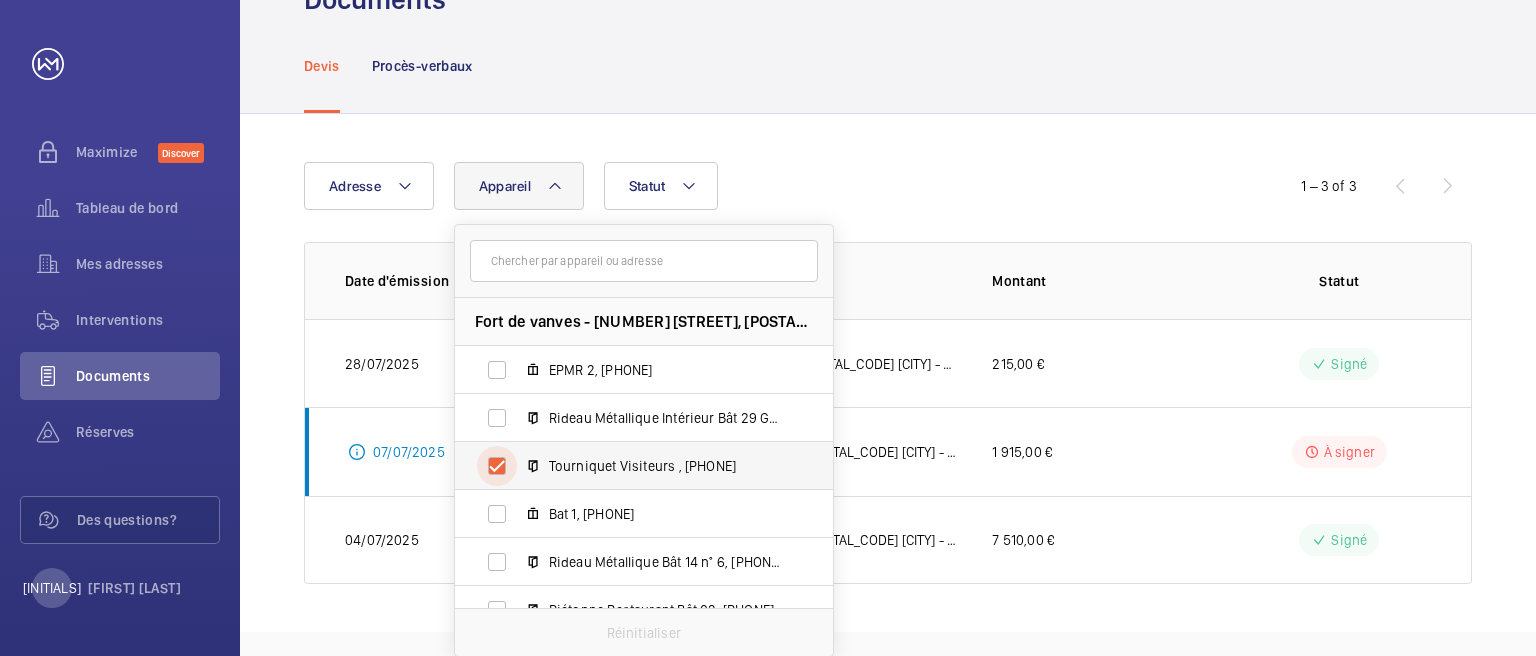 checkbox on "true" 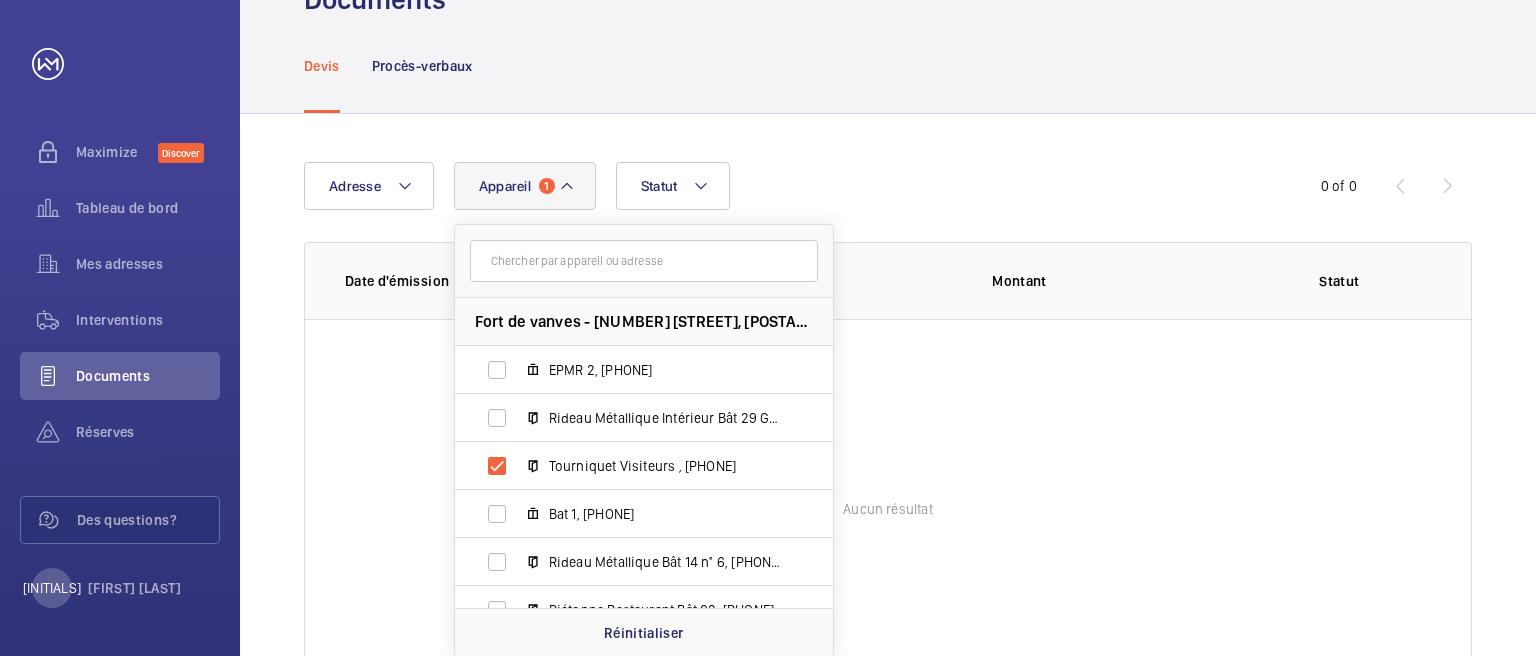 click on "Aucun résultat" 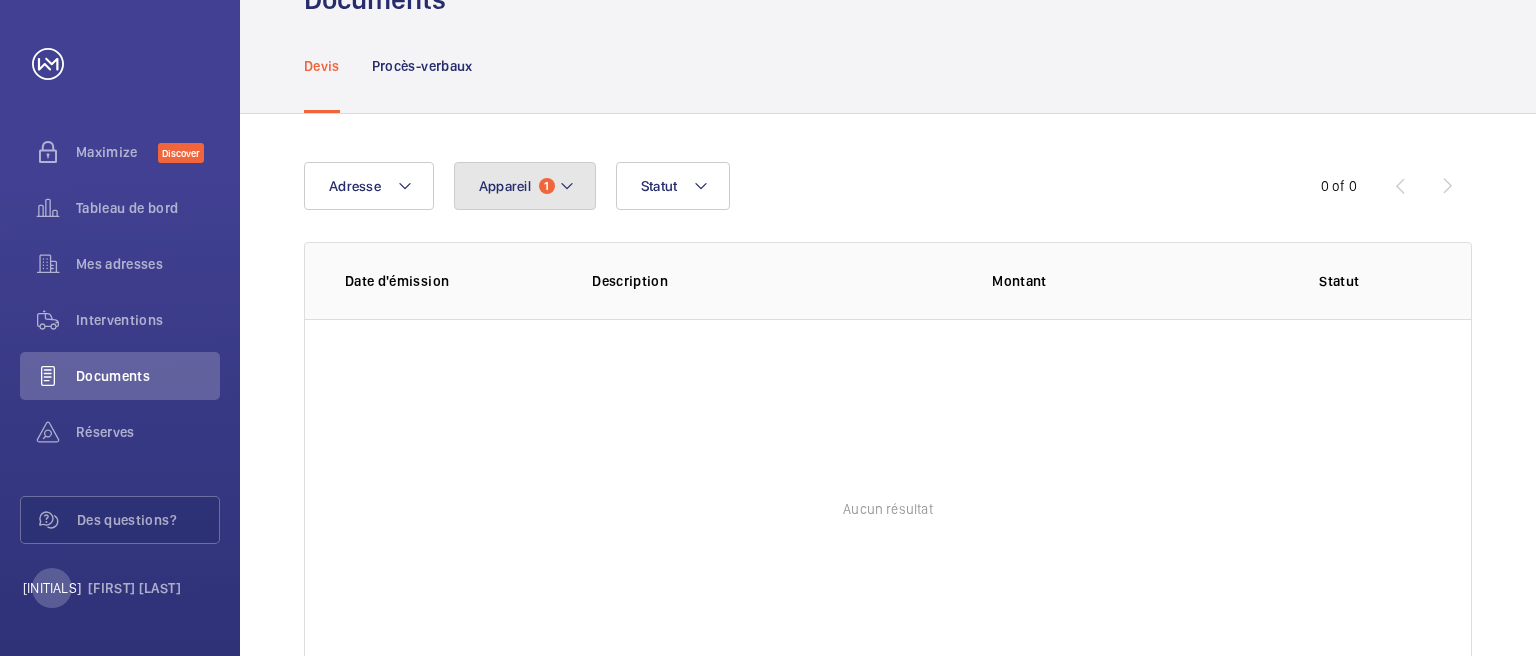 click on "Appareil 1" 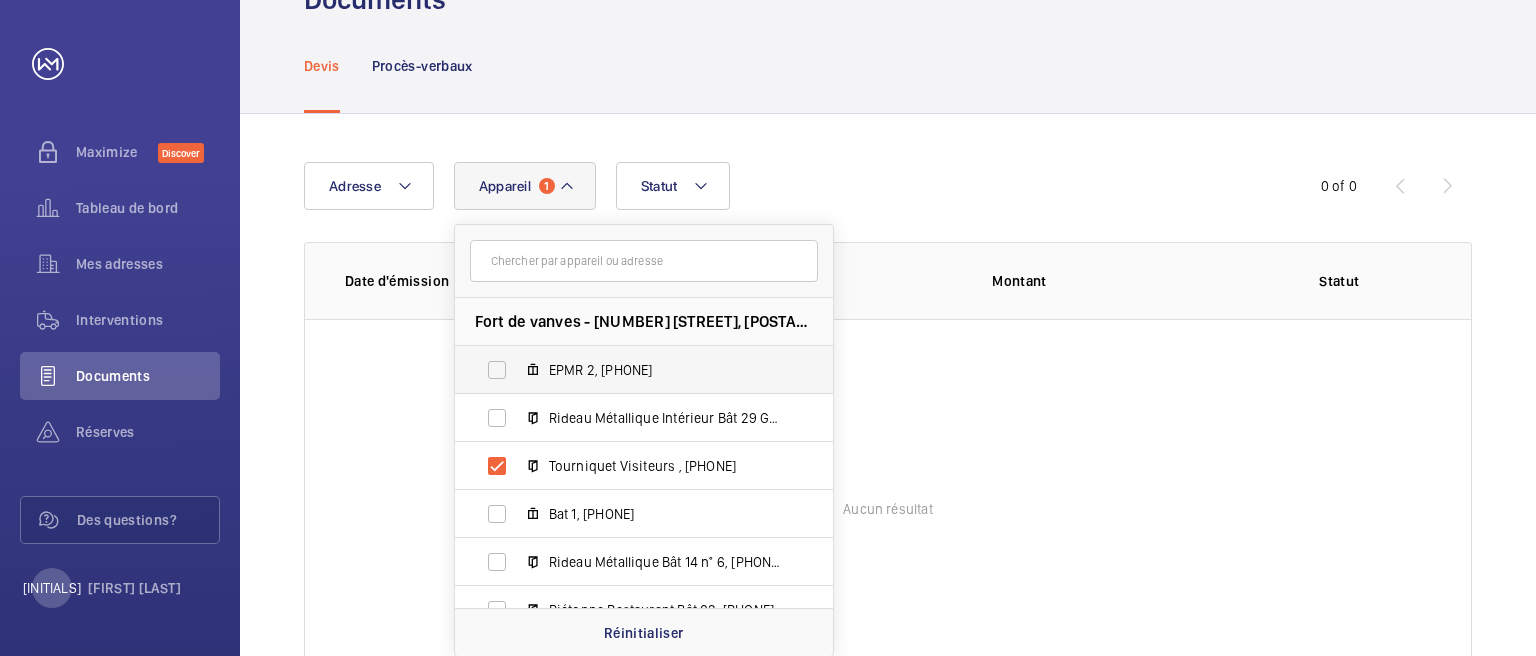 scroll, scrollTop: 218, scrollLeft: 0, axis: vertical 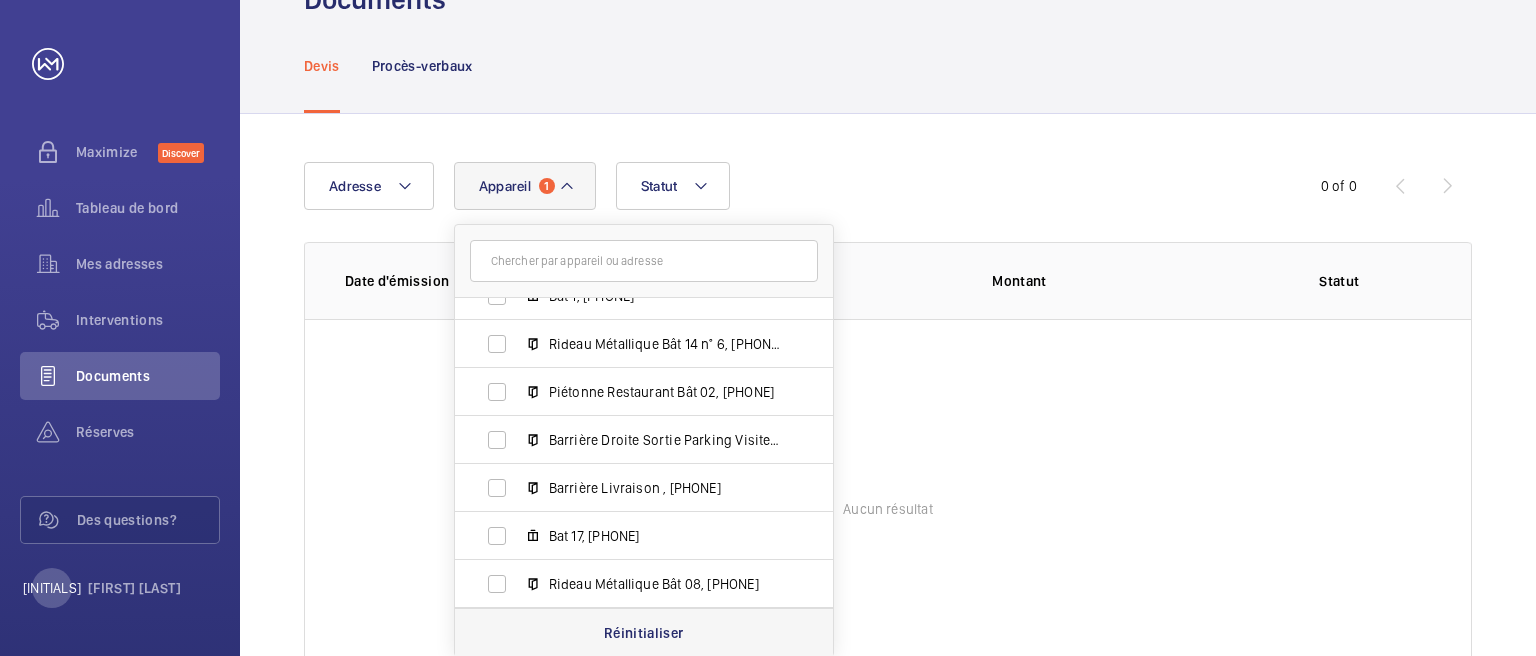 click on "Réinitialiser" 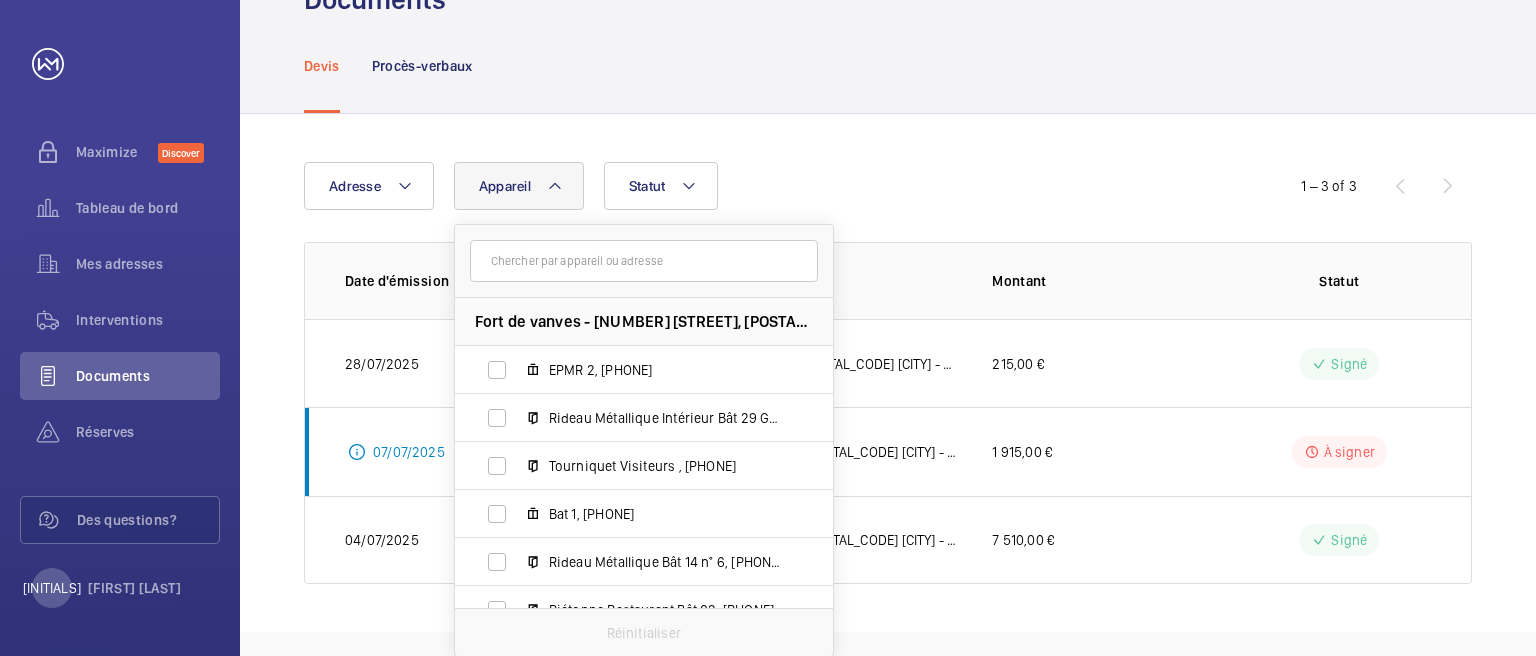 click on "Adresse  Appareil Fort de vanves - [NUMBER] [STREET], [POSTAL_CODE] [CITY] EPMR 2, [PHONE] Rideau Métallique Intérieur Bât 29 Garage , [PHONE] Tourniquet Visiteurs , [PHONE] Bat 1, [PHONE] Rideau Métallique Bât 14 n° 6, [PHONE] Piétonne Restaurant Bât 02, [PHONE] Barrière Droite Sortie Parking Visiteurs , [PHONE] Barrière Livraison , [PHONE] Bat 17, [PHONE] Rideau Métallique Bât 08, [PHONE]  Réinitialiser  Statut" 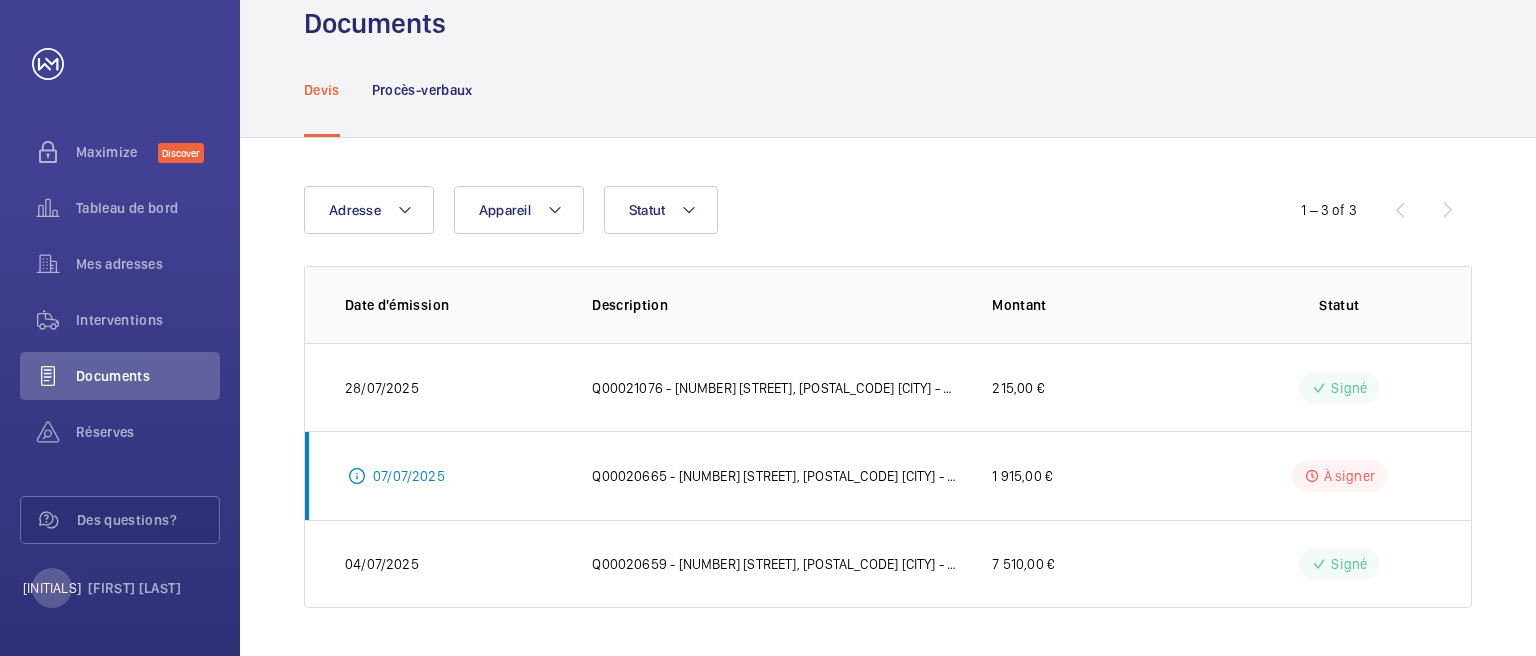 scroll, scrollTop: 42, scrollLeft: 0, axis: vertical 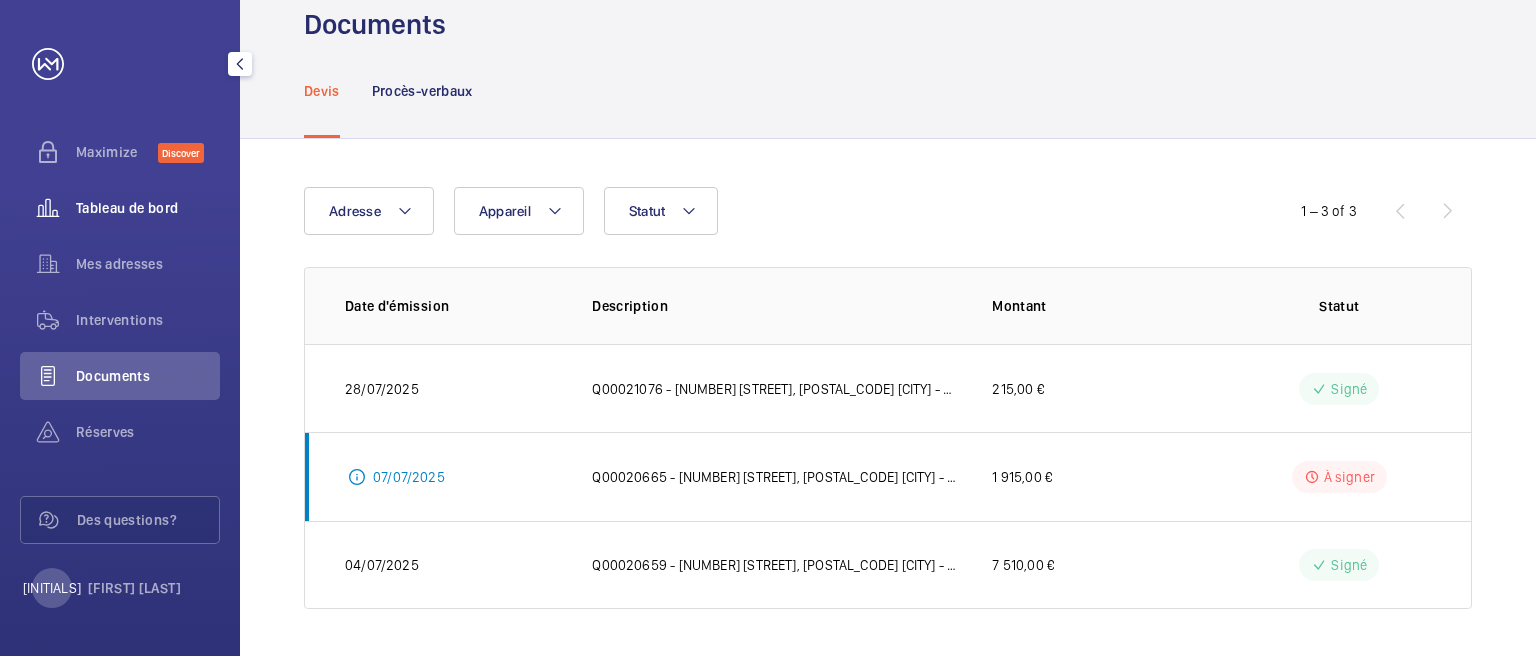 click on "Tableau de bord" 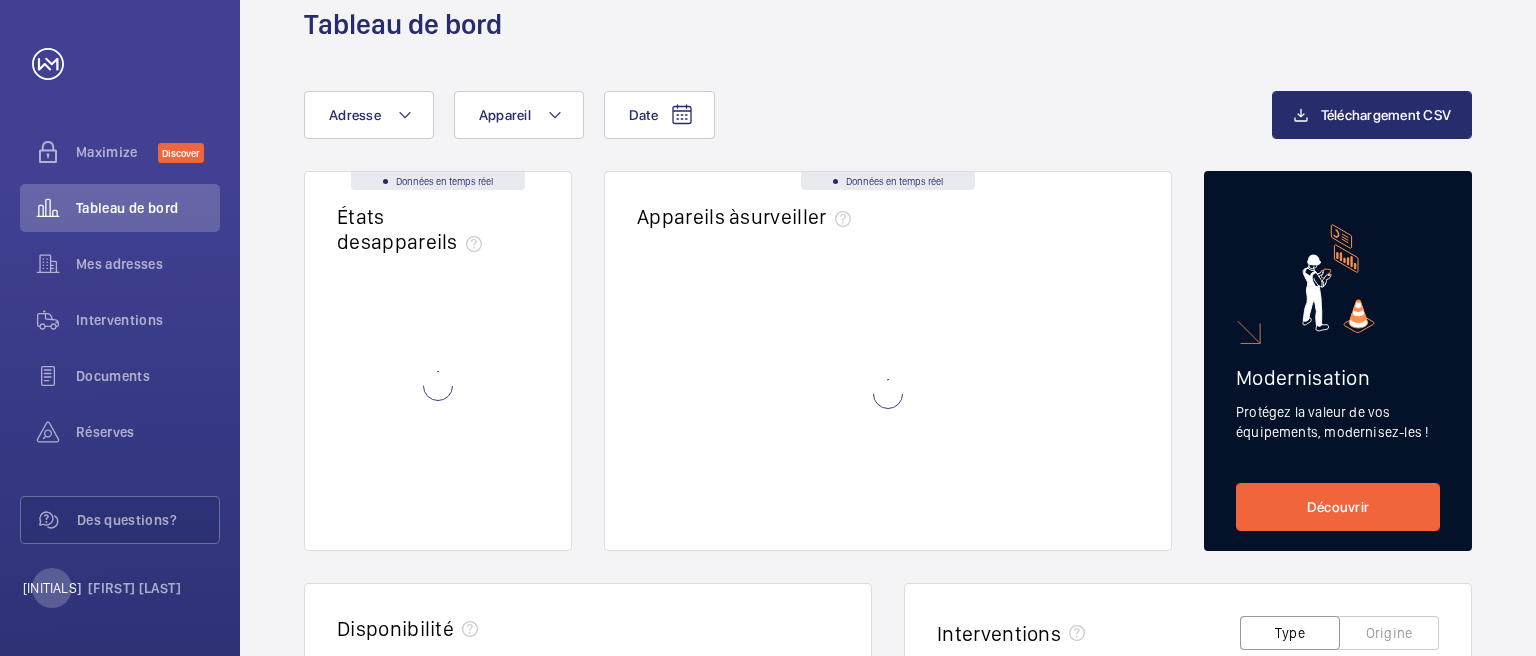 scroll, scrollTop: 0, scrollLeft: 0, axis: both 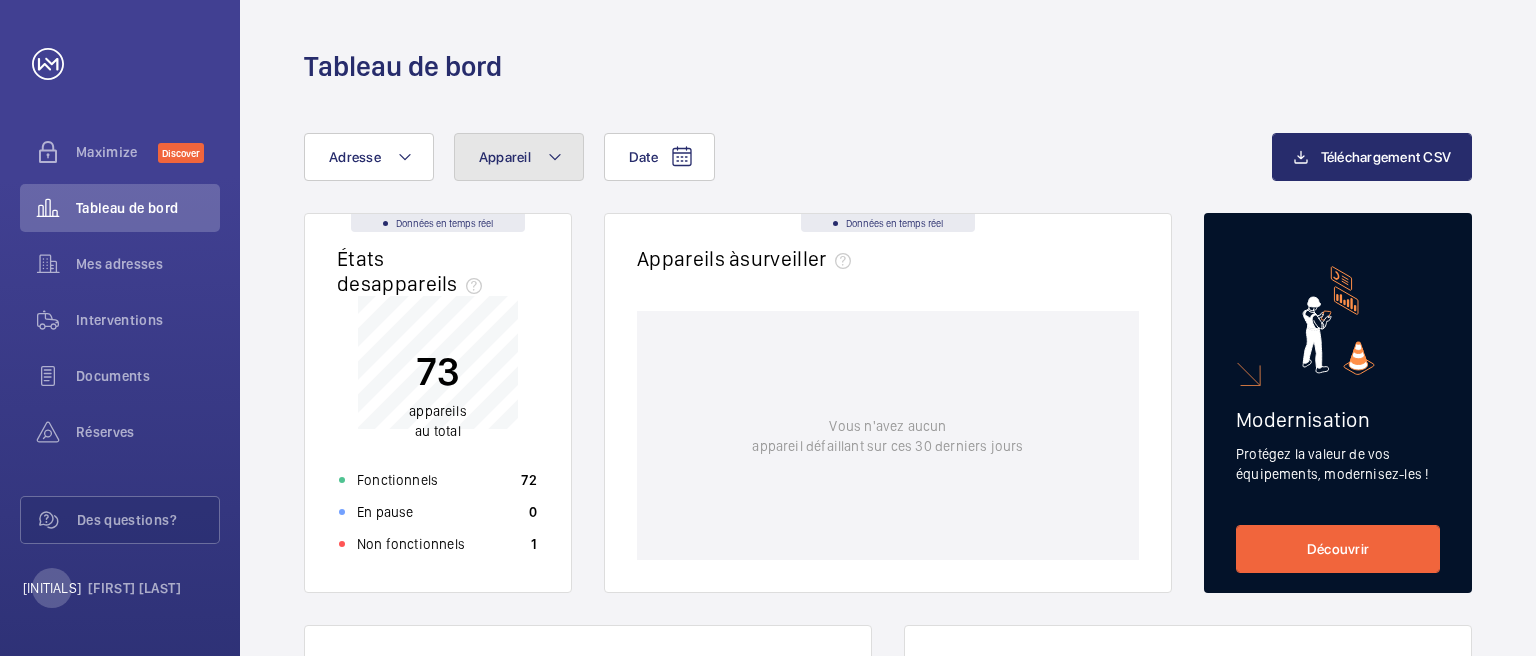 click on "Appareil" 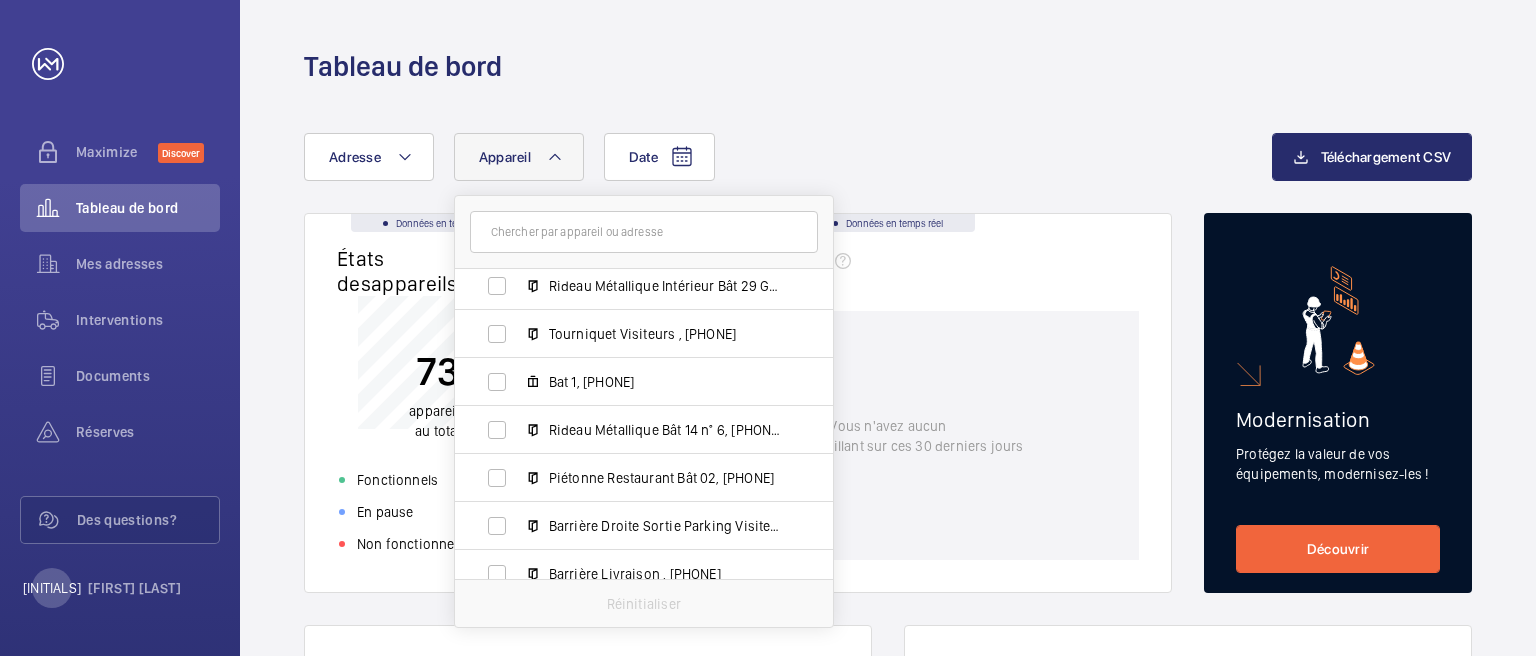 scroll, scrollTop: 0, scrollLeft: 0, axis: both 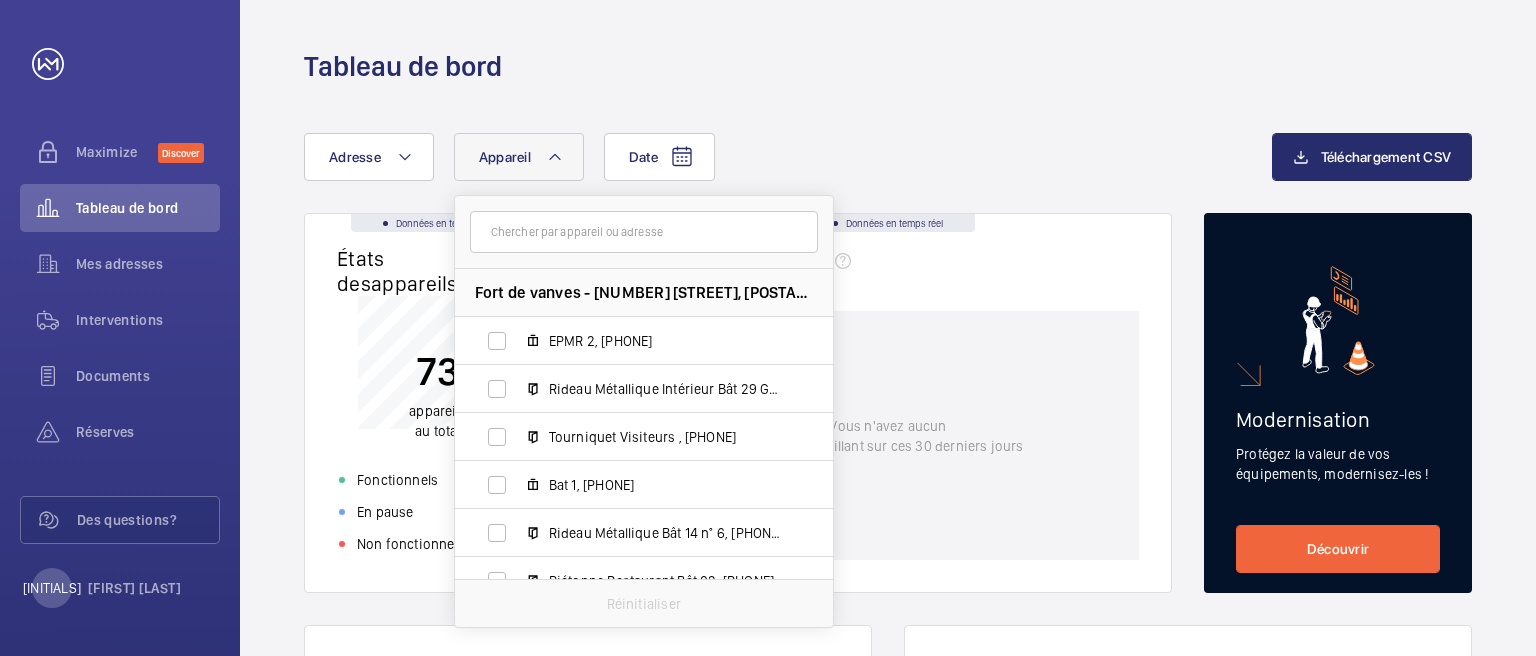 click on "Tableau de bord" 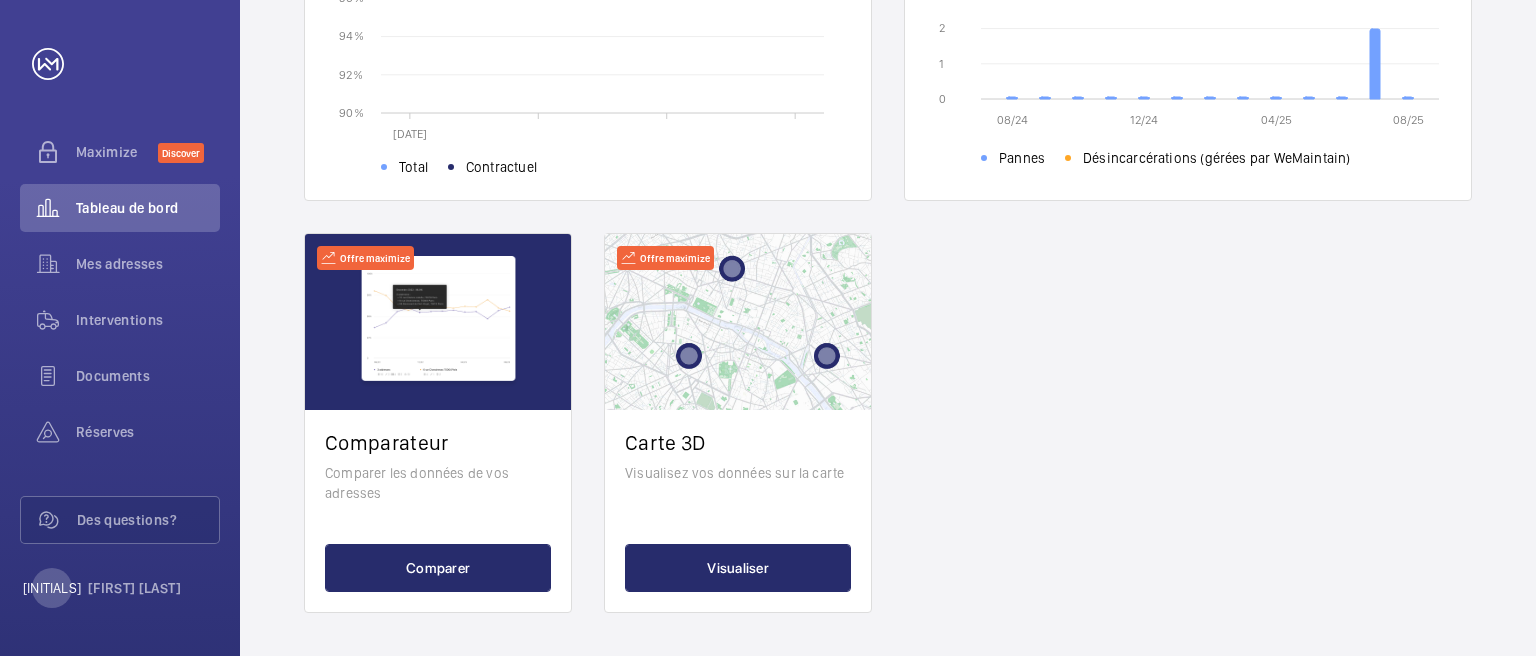 scroll, scrollTop: 808, scrollLeft: 0, axis: vertical 